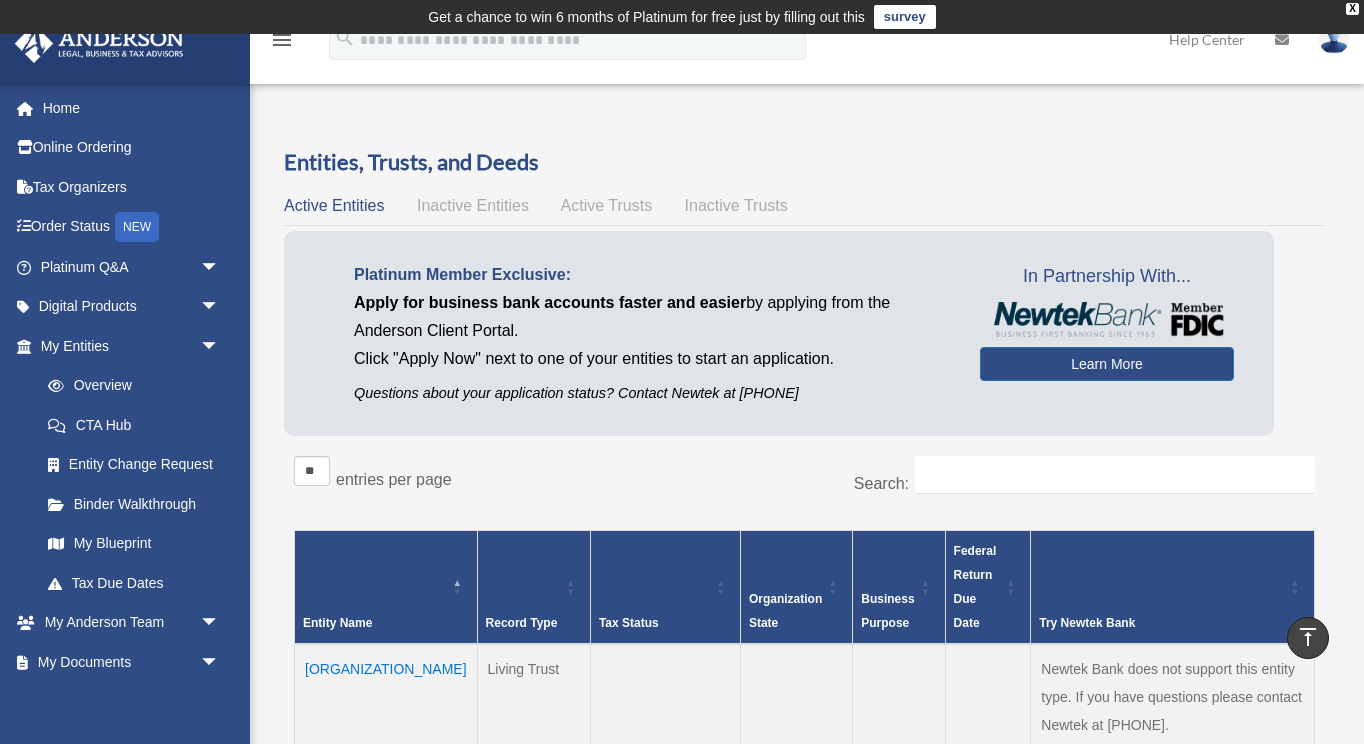scroll, scrollTop: 566, scrollLeft: 0, axis: vertical 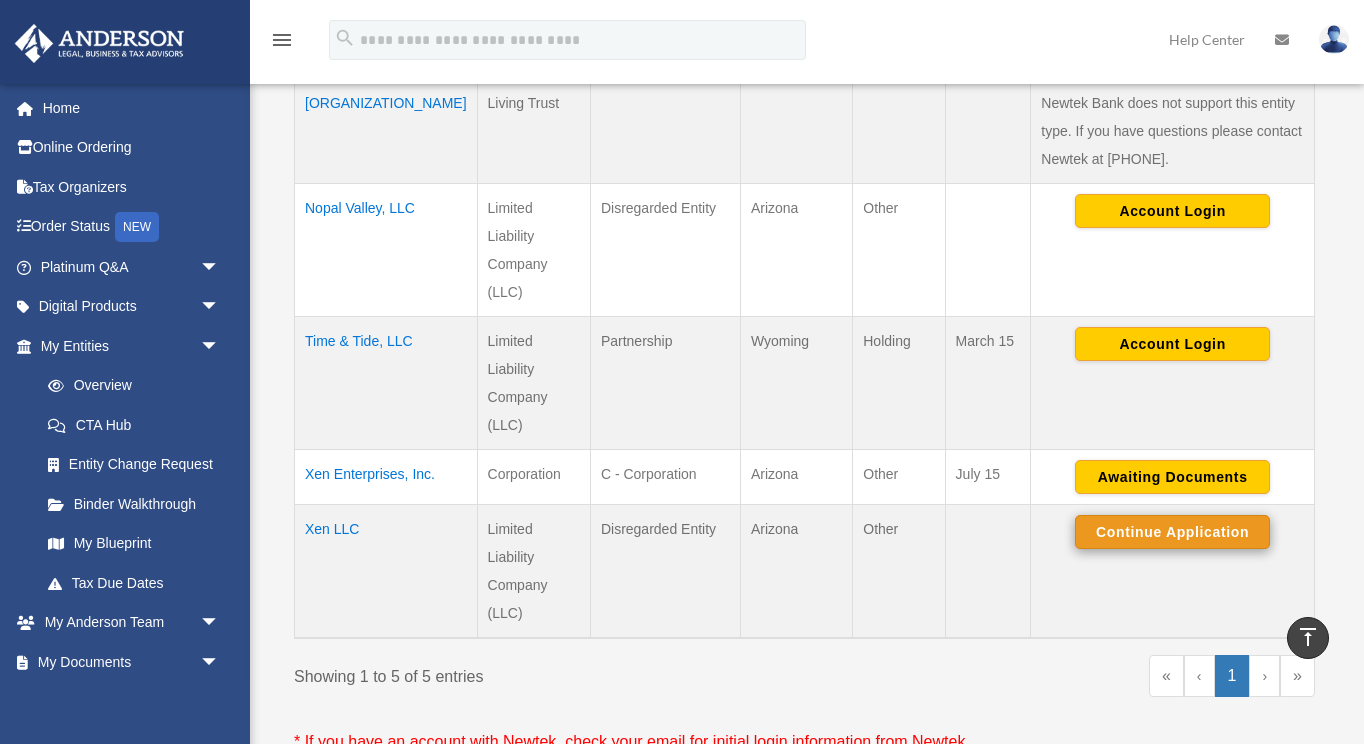 click on "Continue Application" at bounding box center (1172, 532) 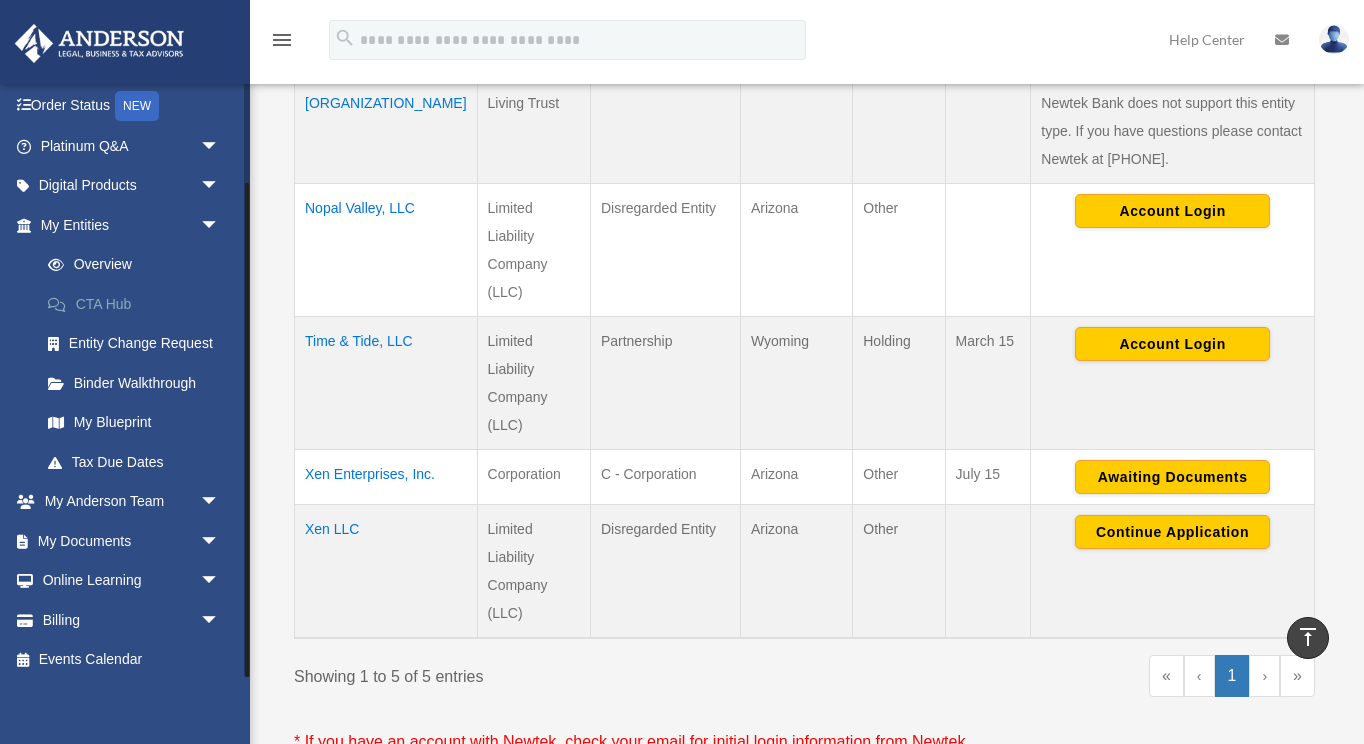 scroll, scrollTop: 119, scrollLeft: 0, axis: vertical 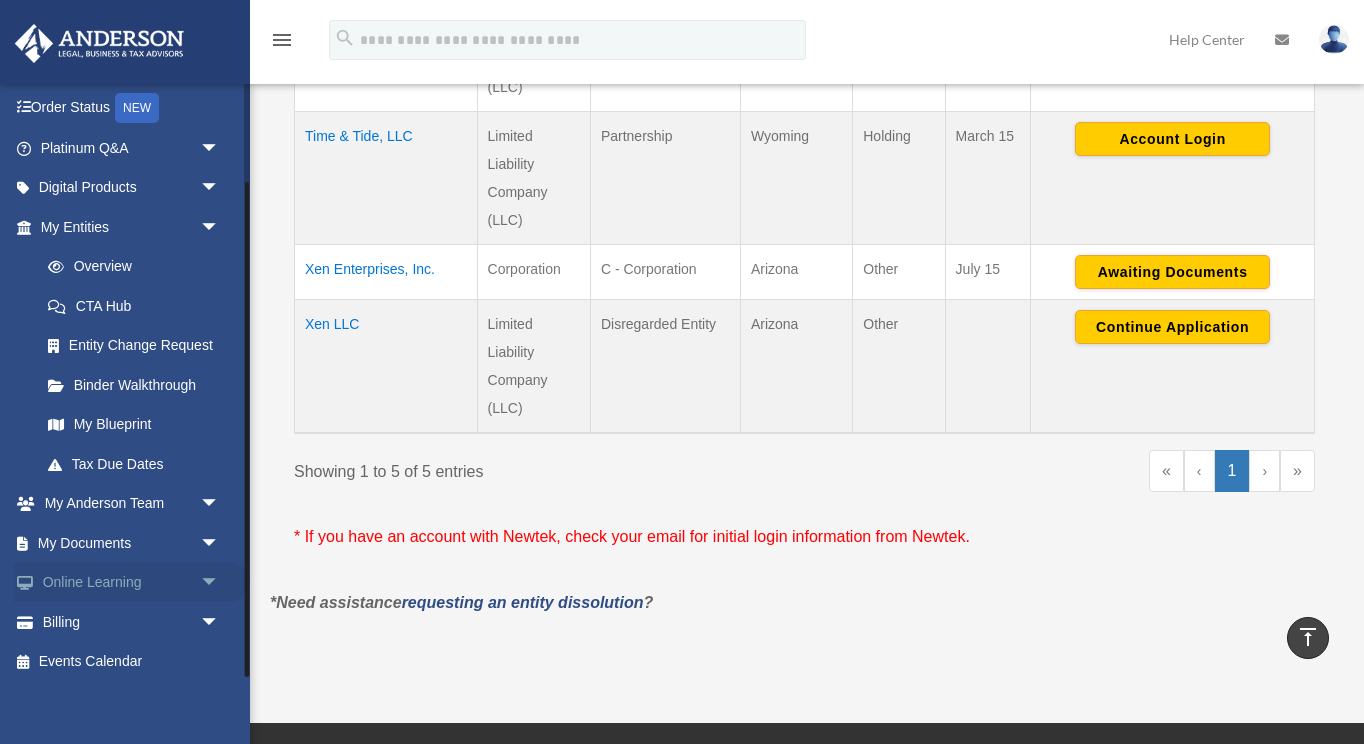 click on "arrow_drop_down" at bounding box center (220, 583) 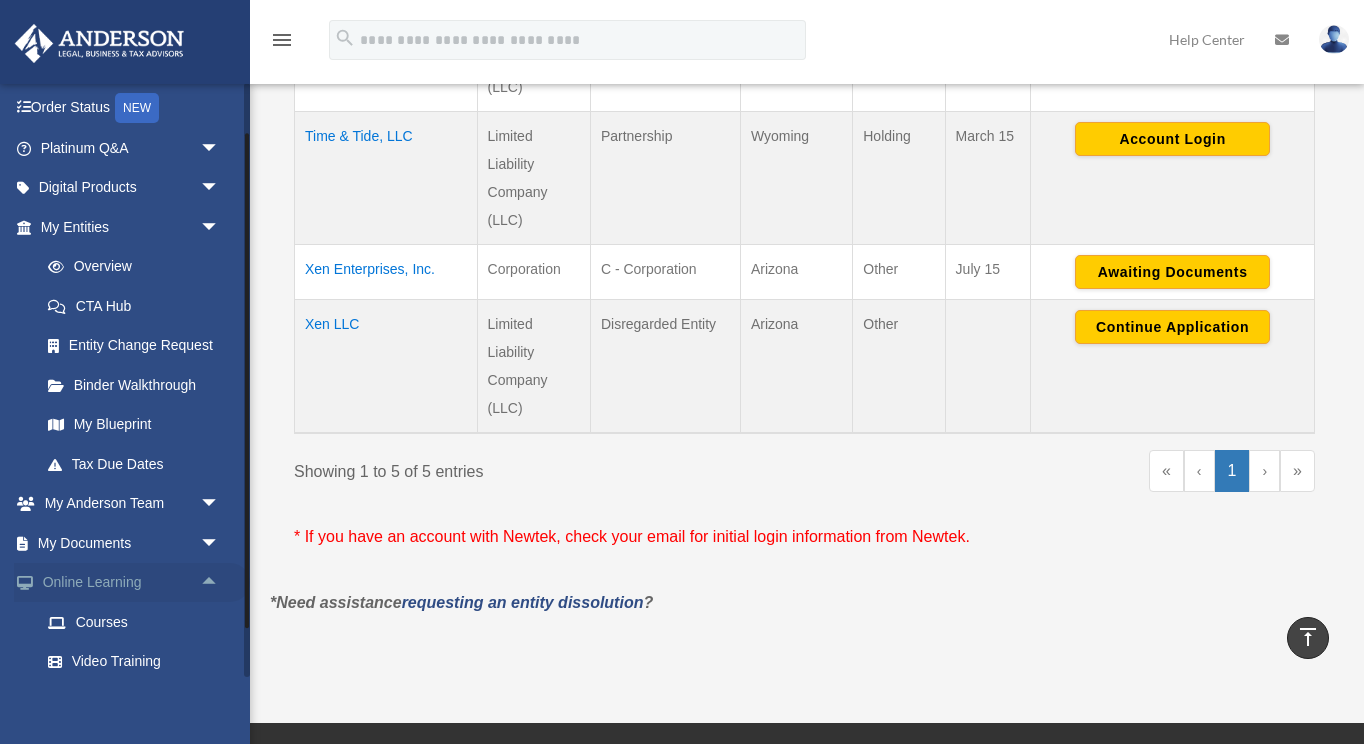 scroll, scrollTop: 240, scrollLeft: 0, axis: vertical 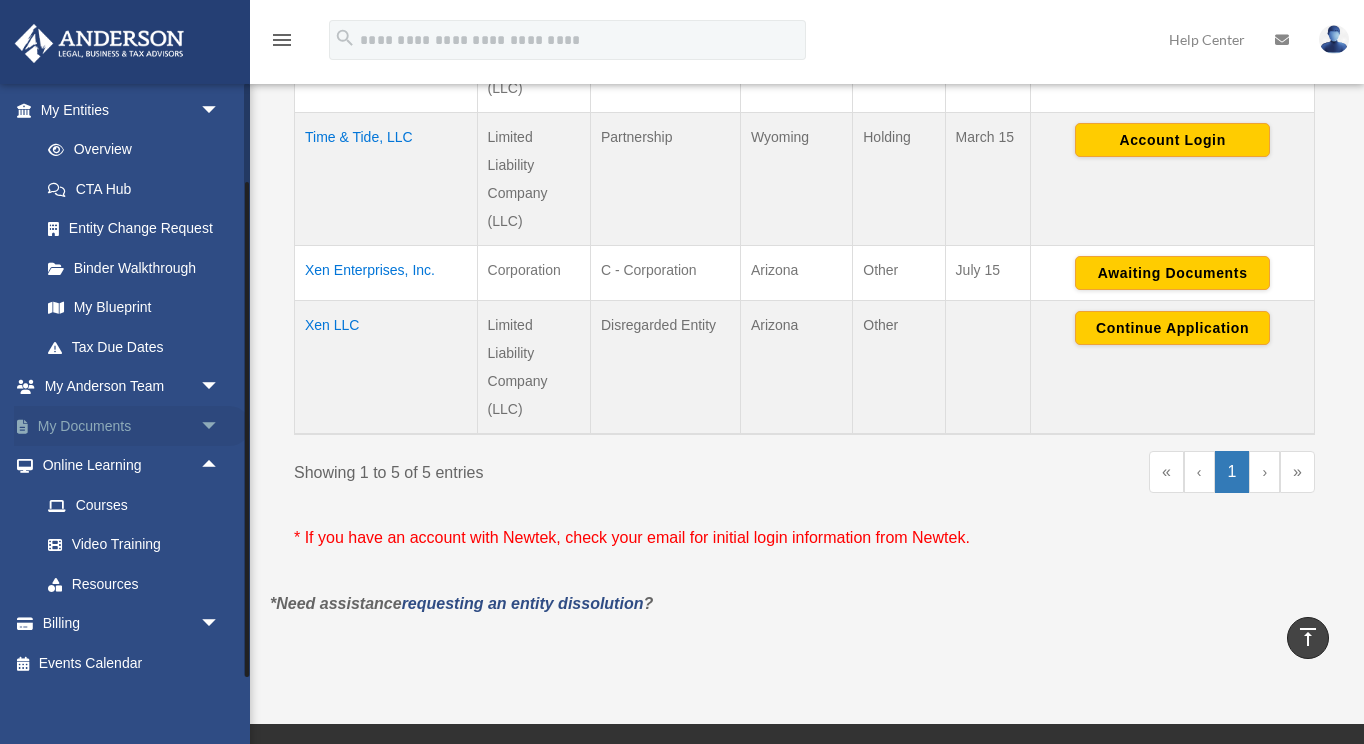 click on "arrow_drop_down" at bounding box center [220, 426] 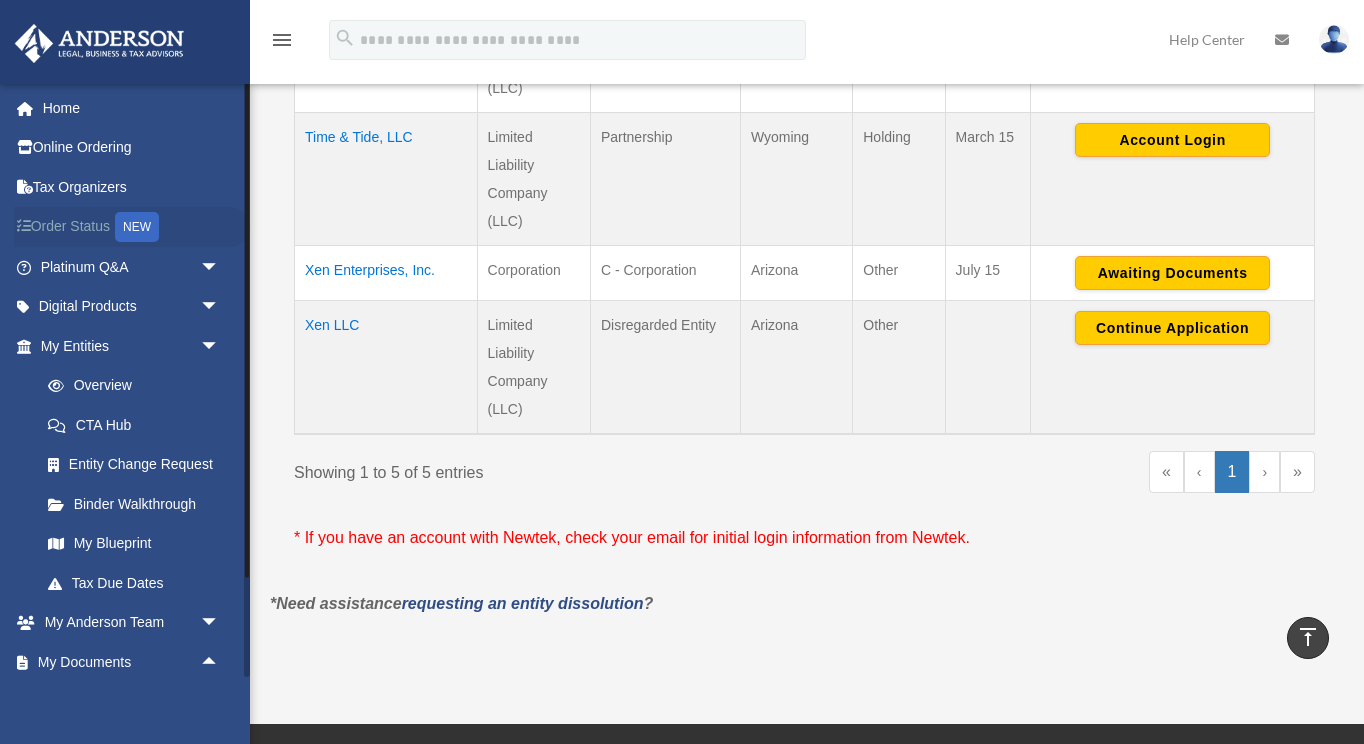 scroll, scrollTop: 0, scrollLeft: 0, axis: both 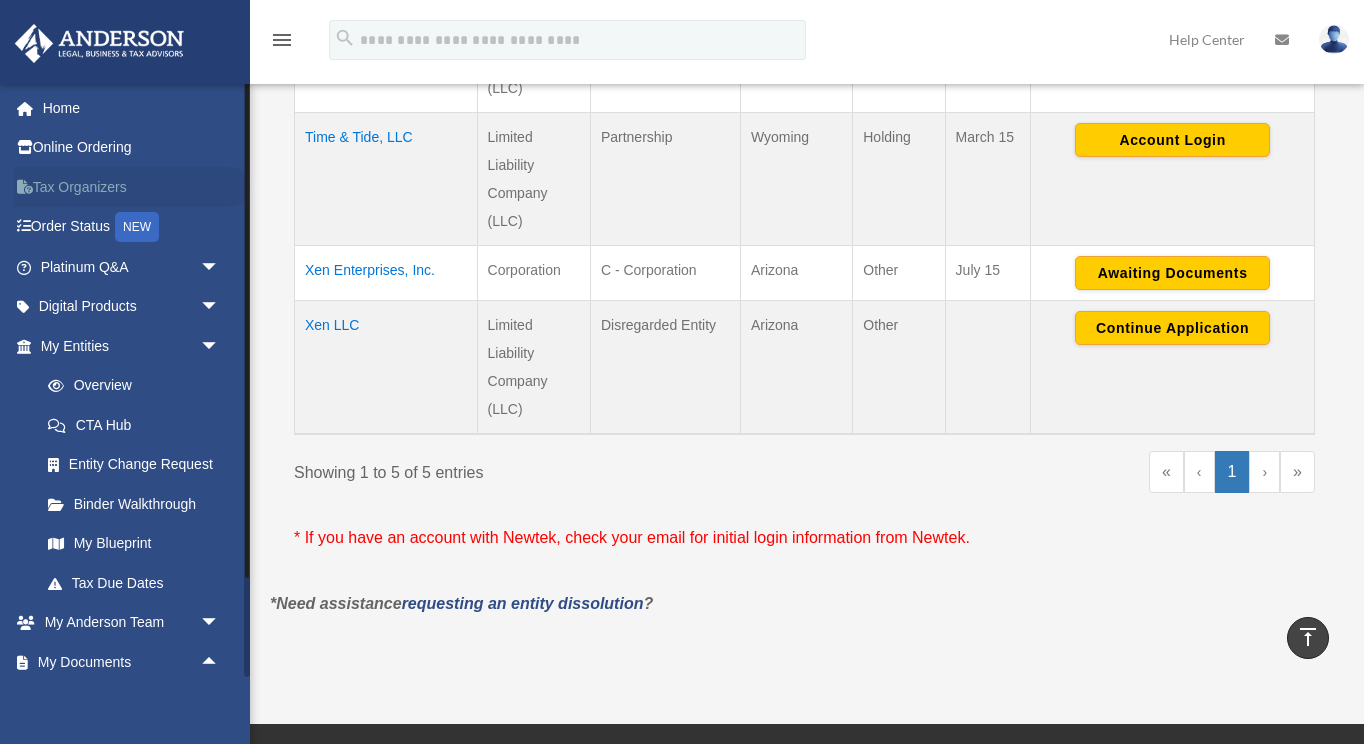 click on "Tax Organizers" at bounding box center [132, 187] 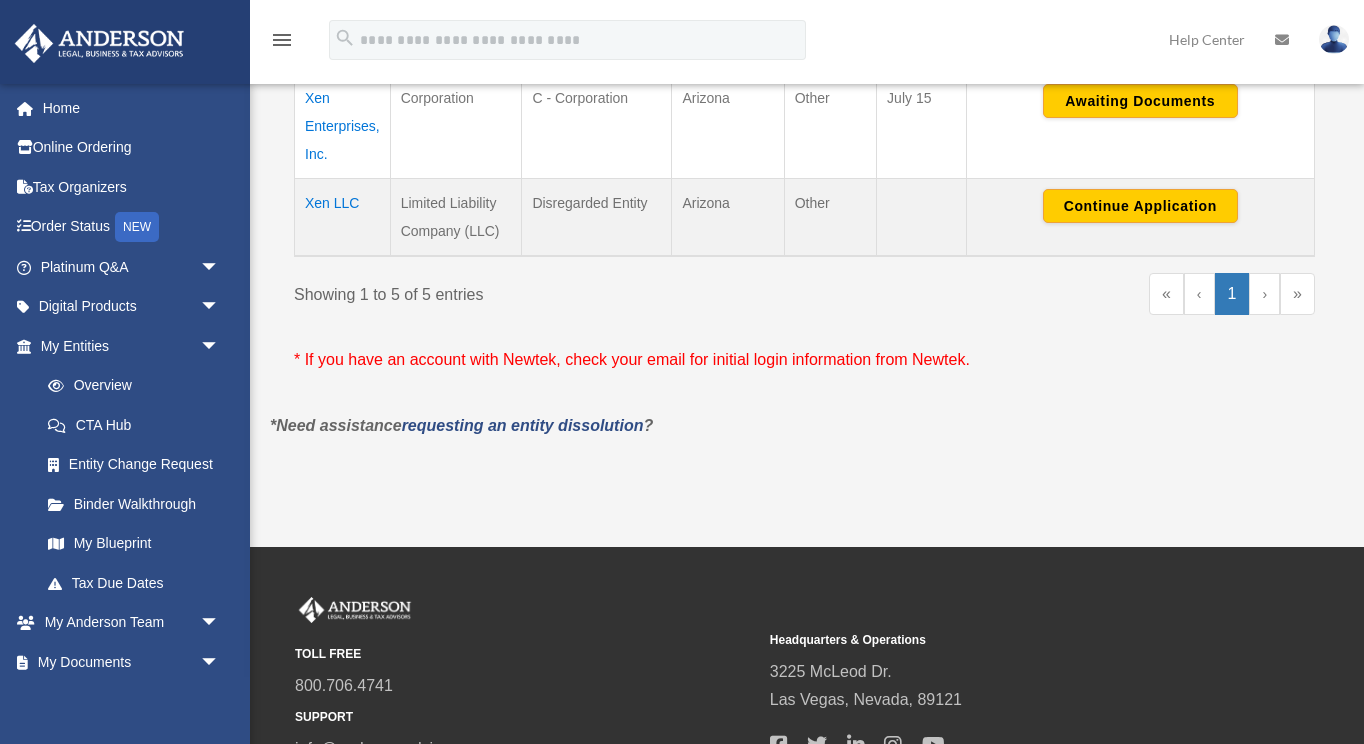 scroll, scrollTop: 770, scrollLeft: 0, axis: vertical 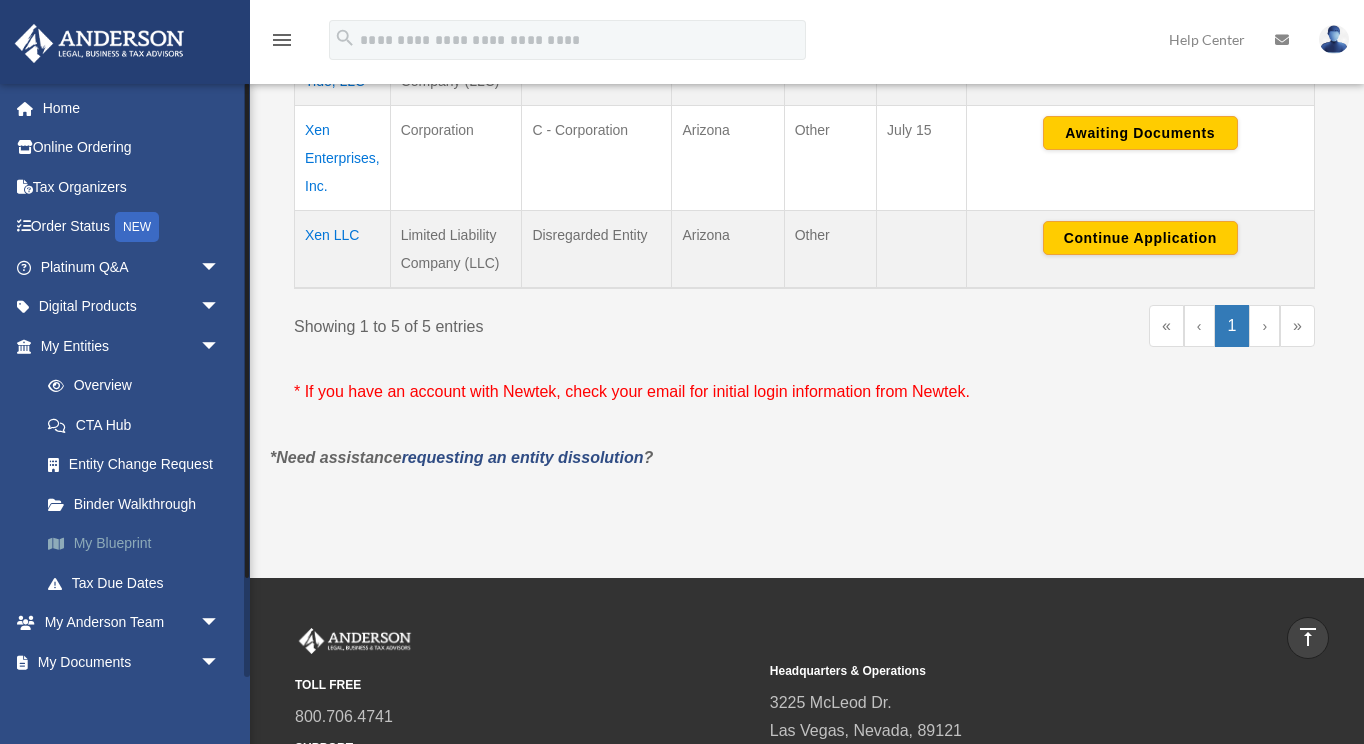 click on "My Blueprint" at bounding box center [139, 544] 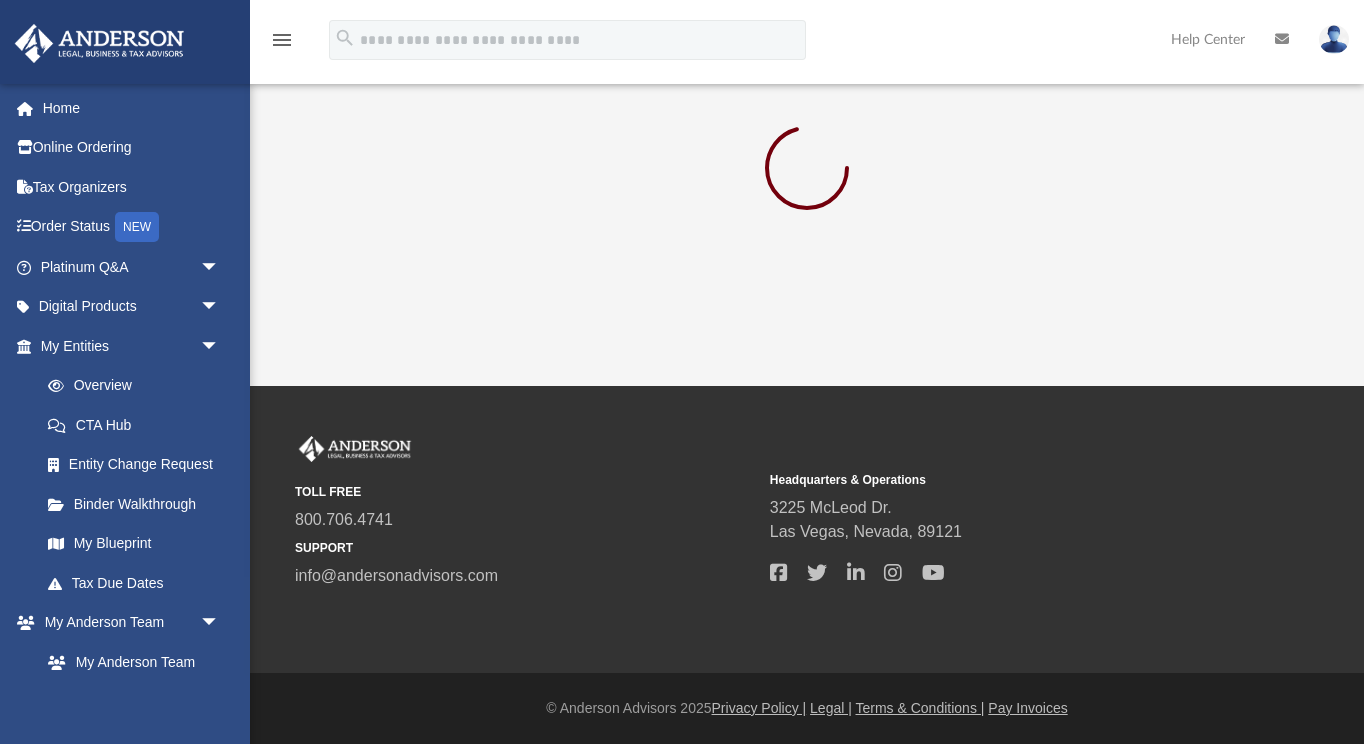 scroll, scrollTop: 0, scrollLeft: 0, axis: both 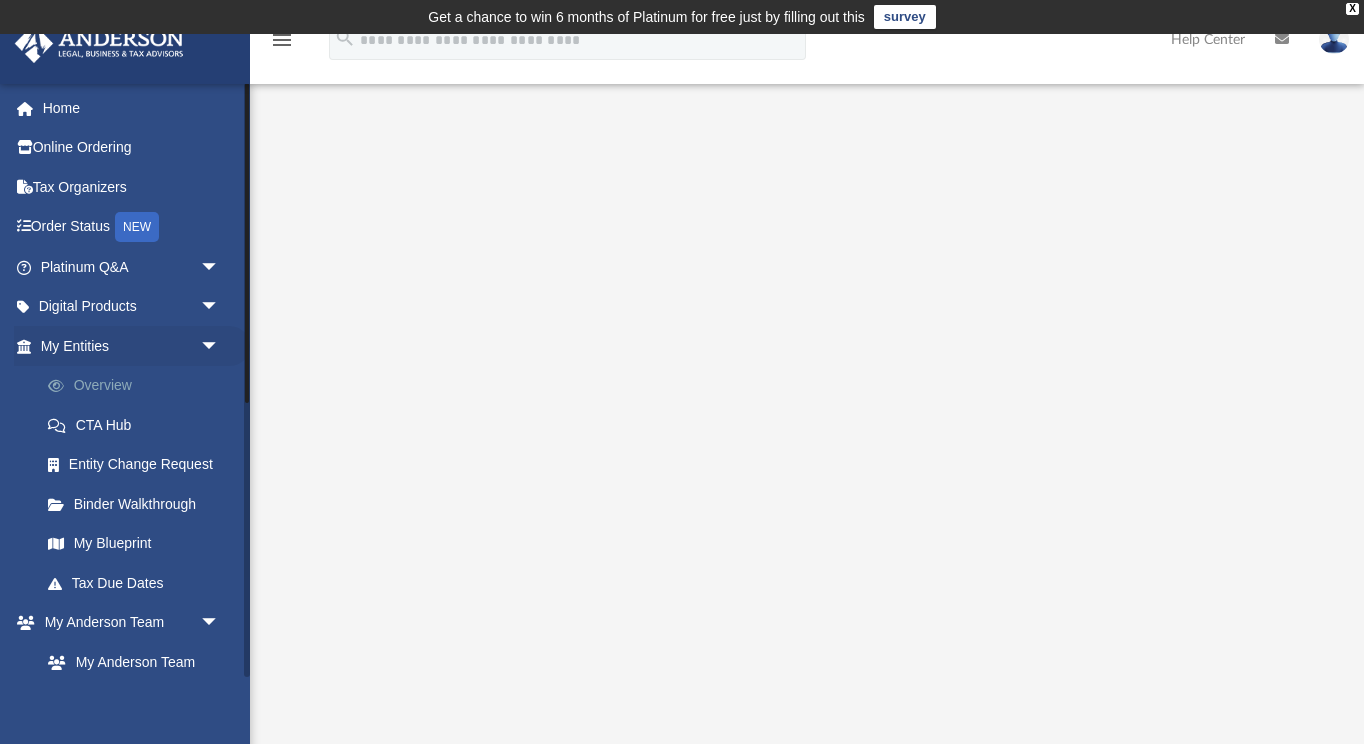 click on "Overview" at bounding box center (139, 386) 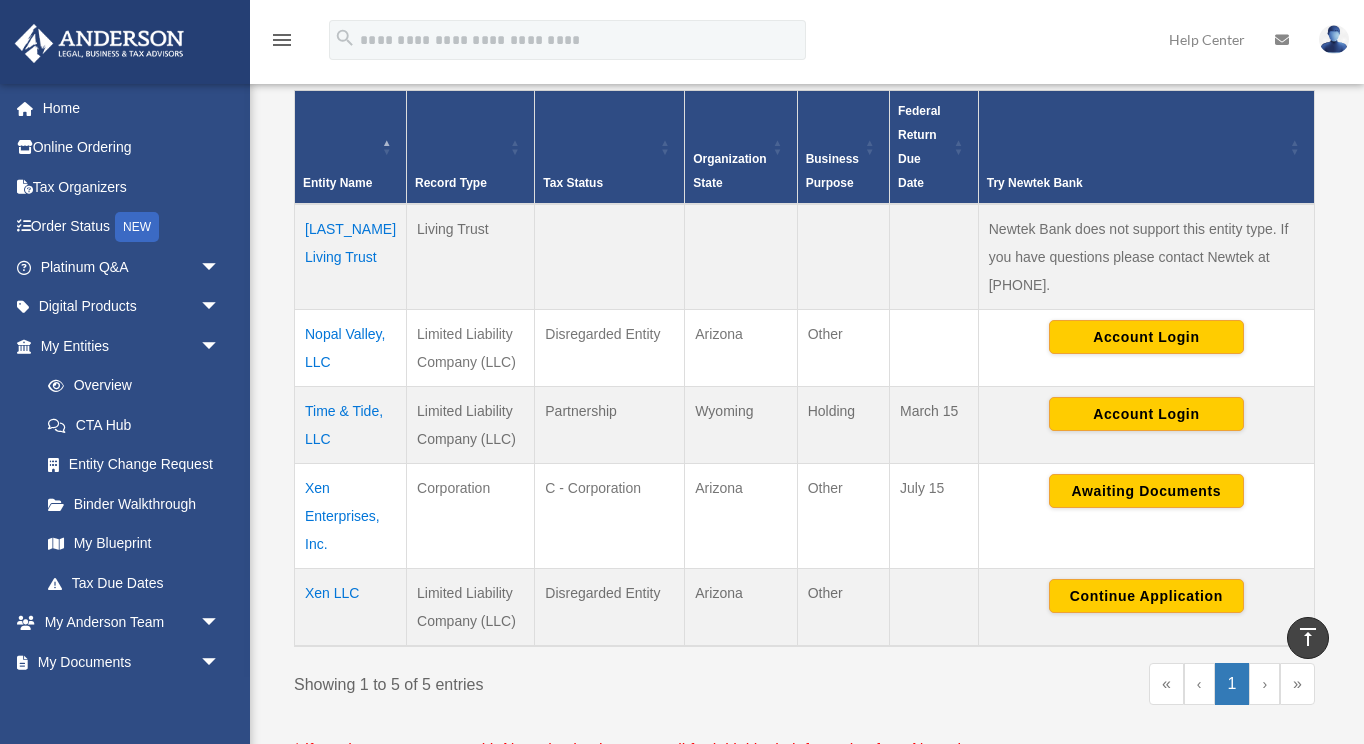 scroll, scrollTop: 445, scrollLeft: 0, axis: vertical 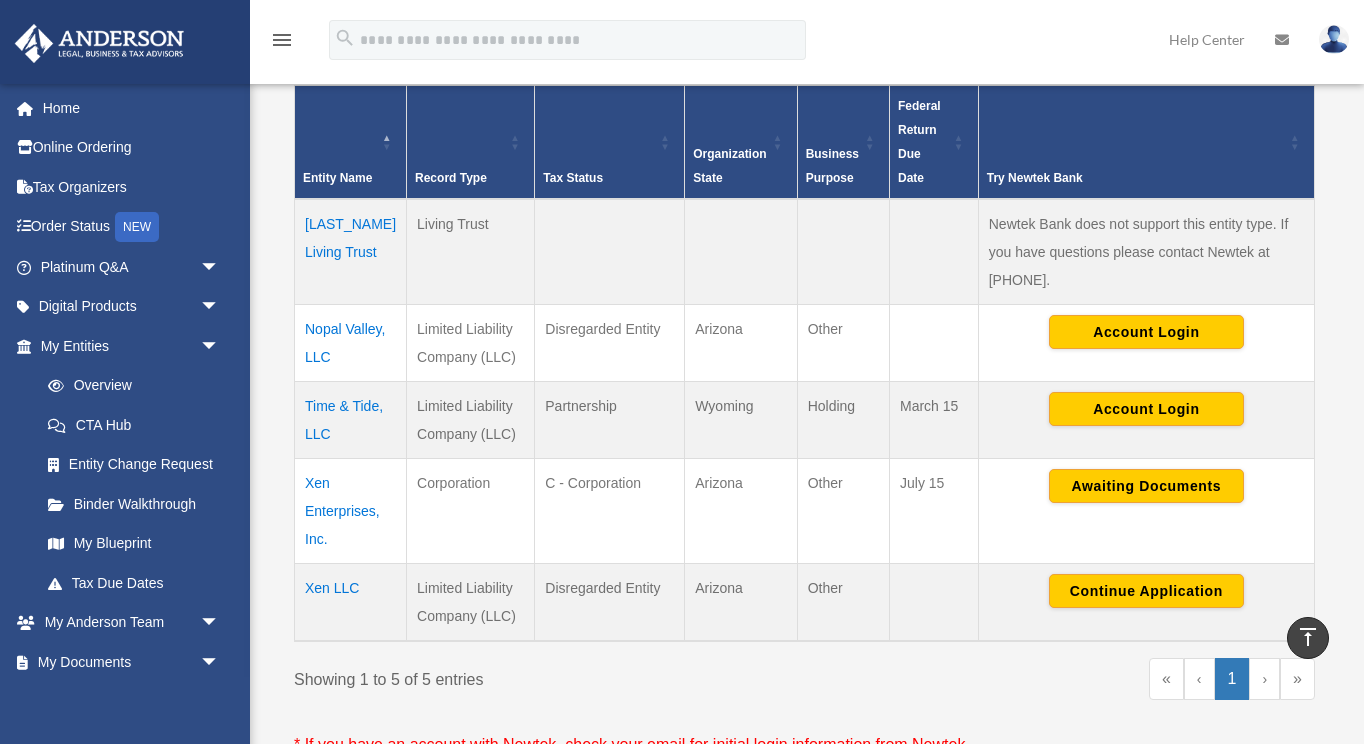 click on "Xen Enterprises, Inc." at bounding box center [351, 510] 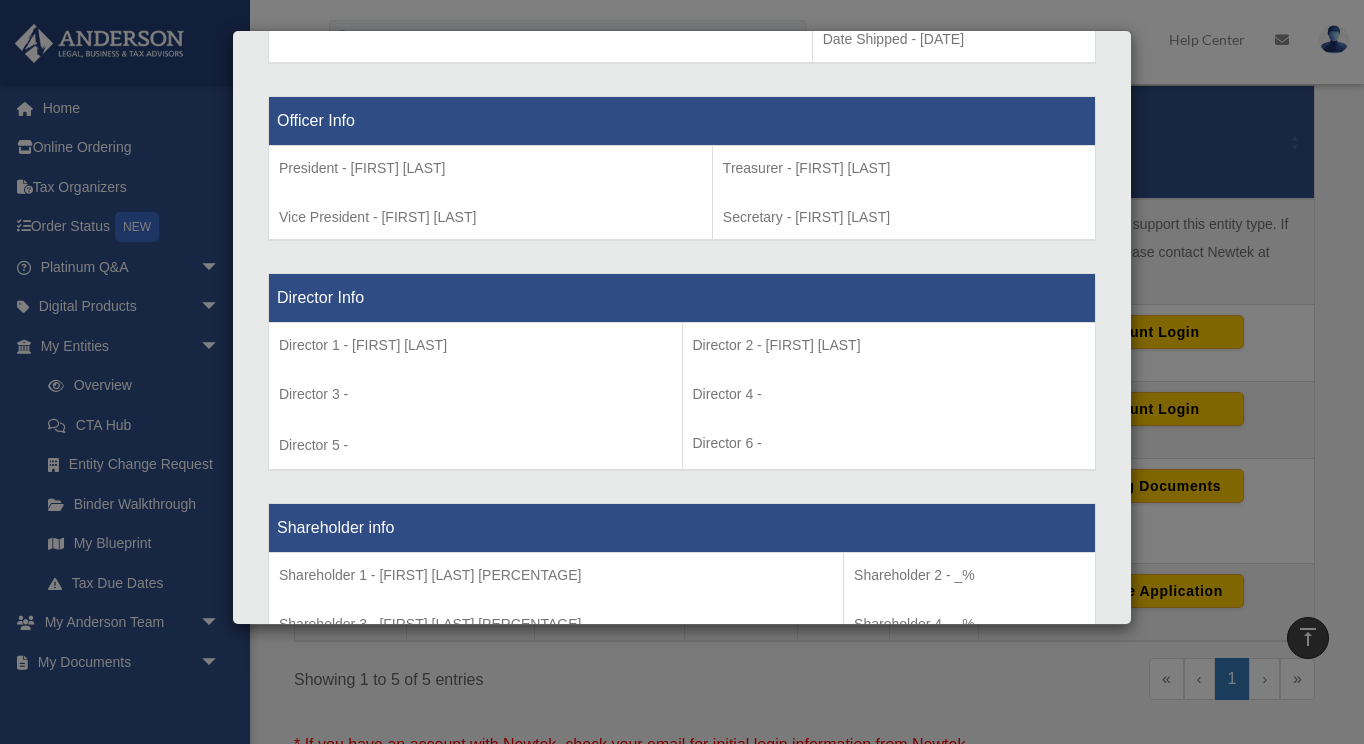 scroll, scrollTop: 1482, scrollLeft: 0, axis: vertical 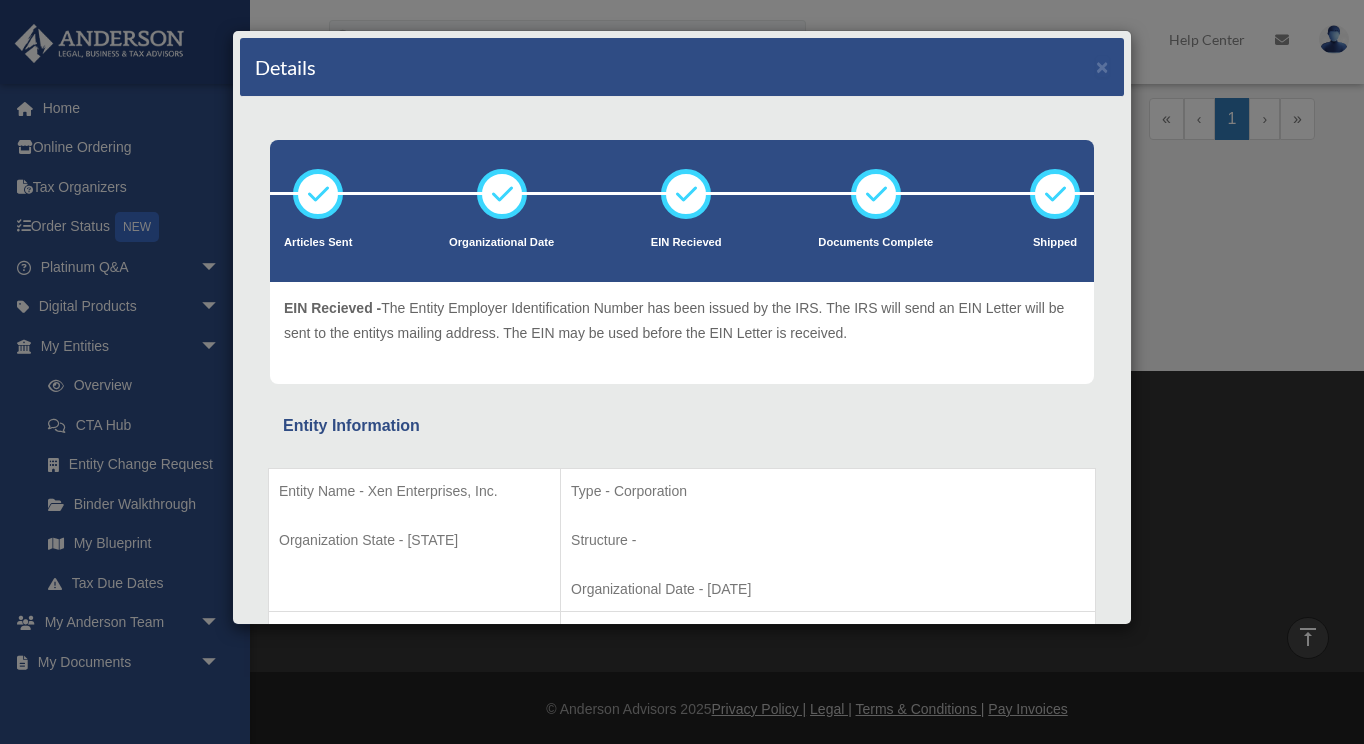 click on "Details
×" at bounding box center [682, 67] 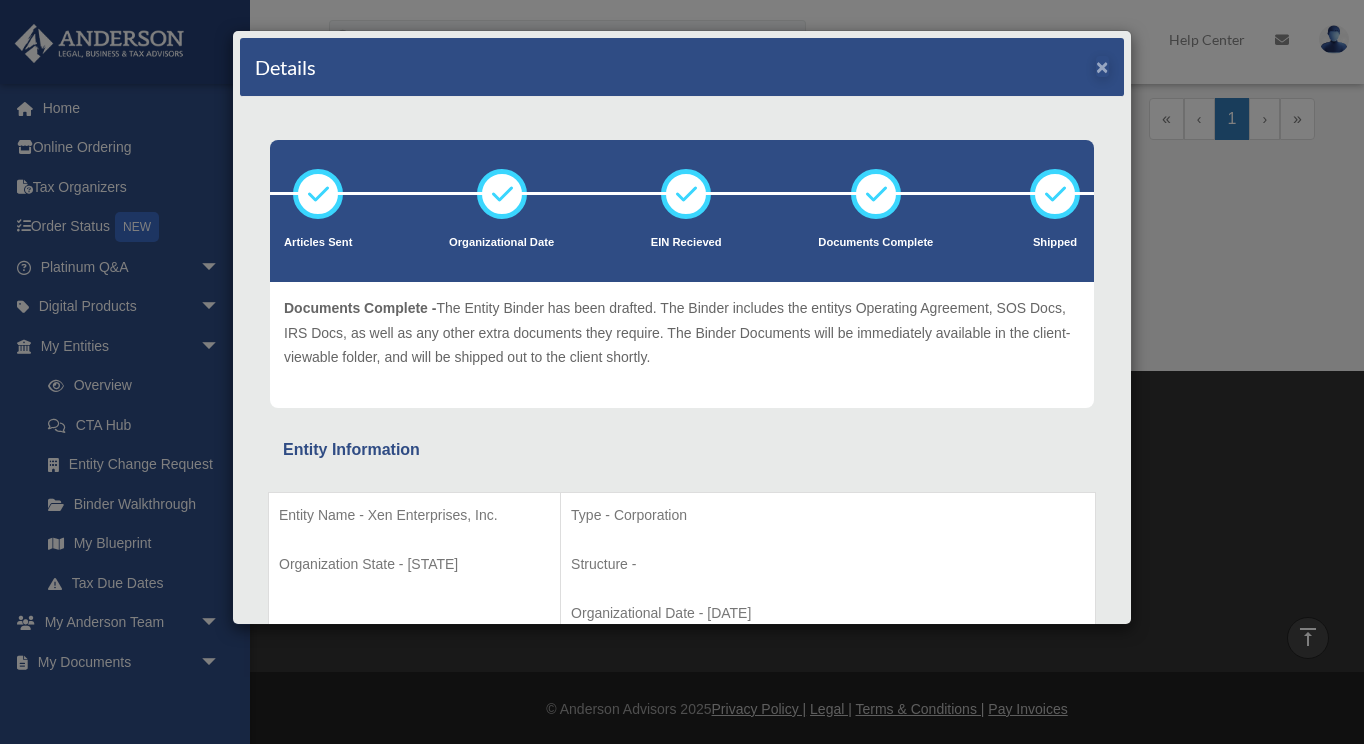 click on "×" at bounding box center (1102, 66) 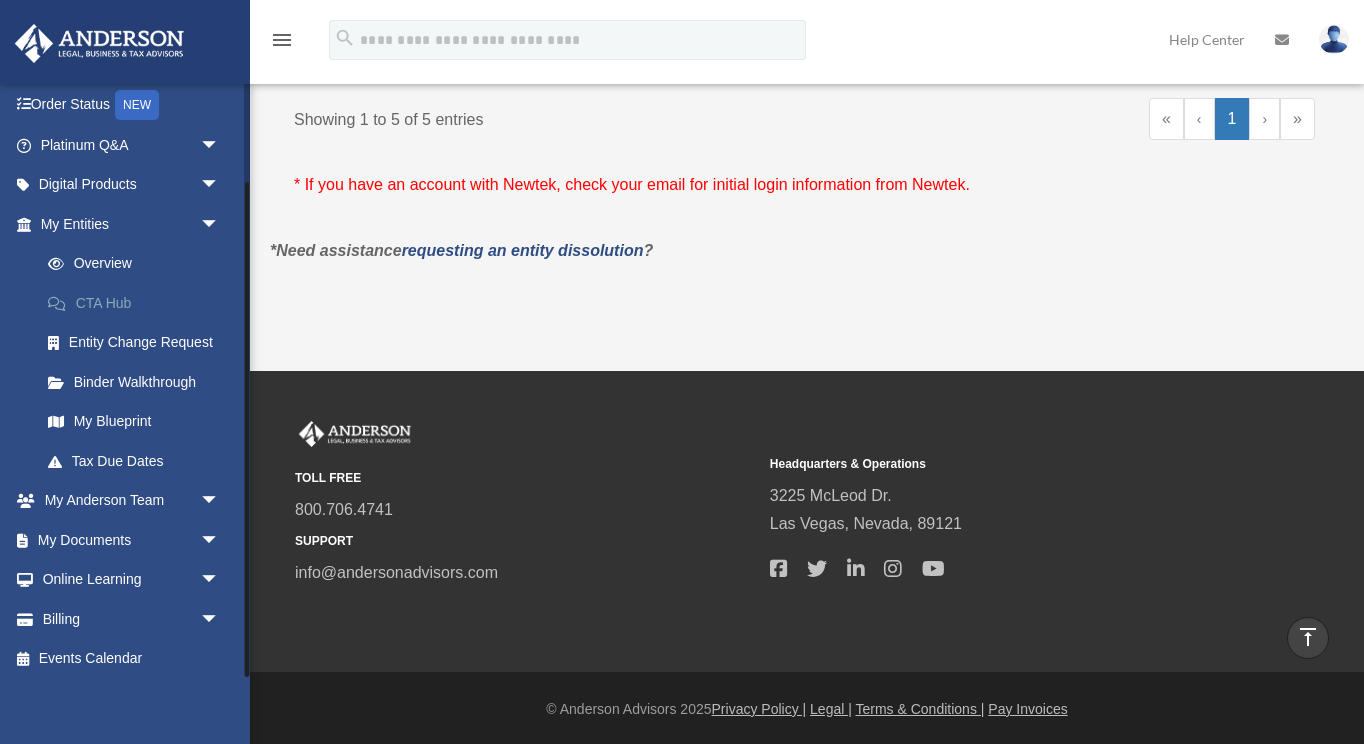 scroll, scrollTop: 119, scrollLeft: 0, axis: vertical 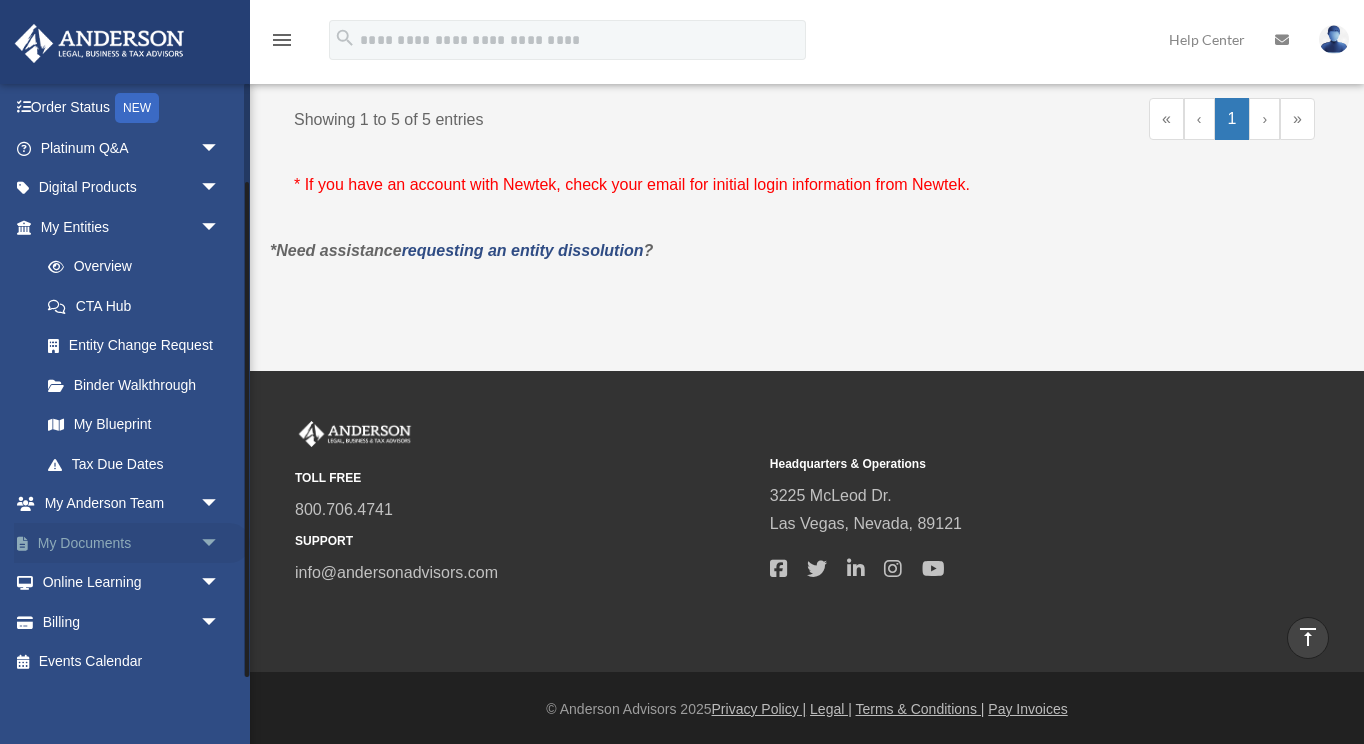 click on "My Documents arrow_drop_down" at bounding box center [132, 543] 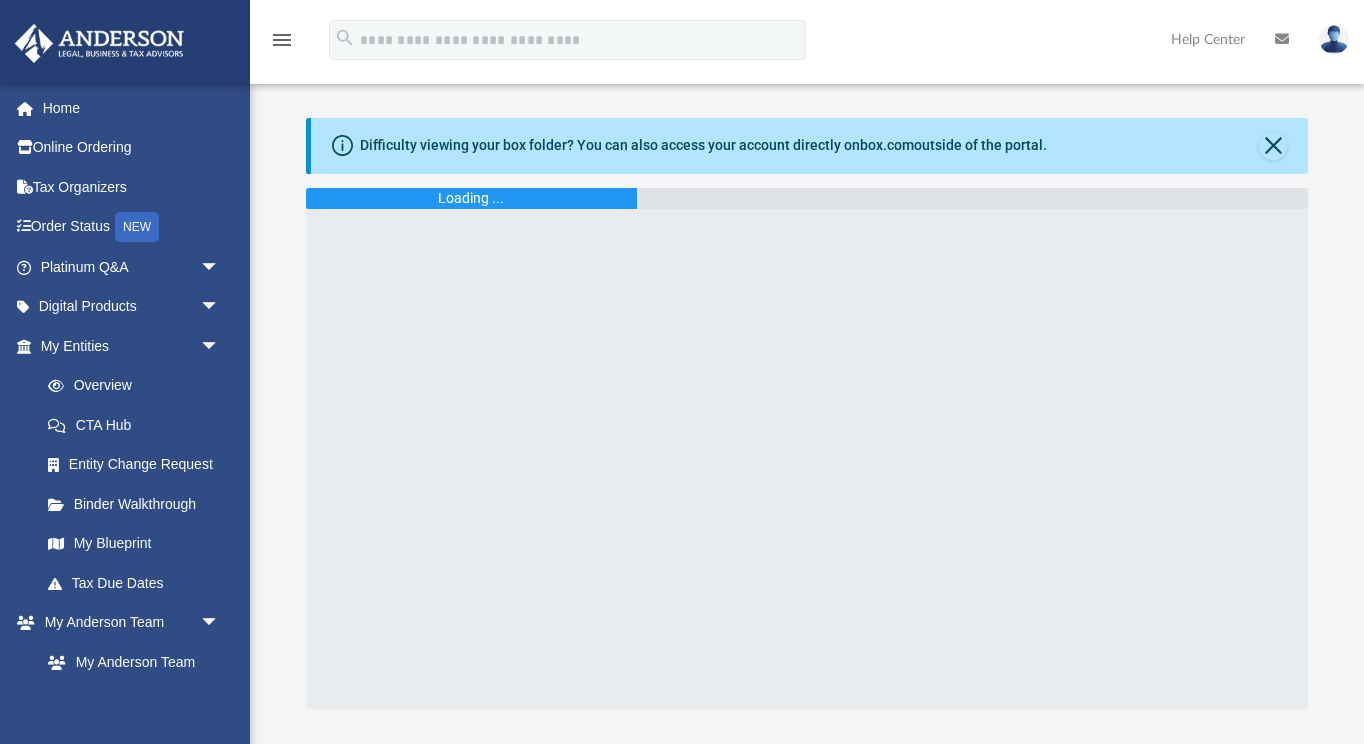 scroll, scrollTop: 0, scrollLeft: 0, axis: both 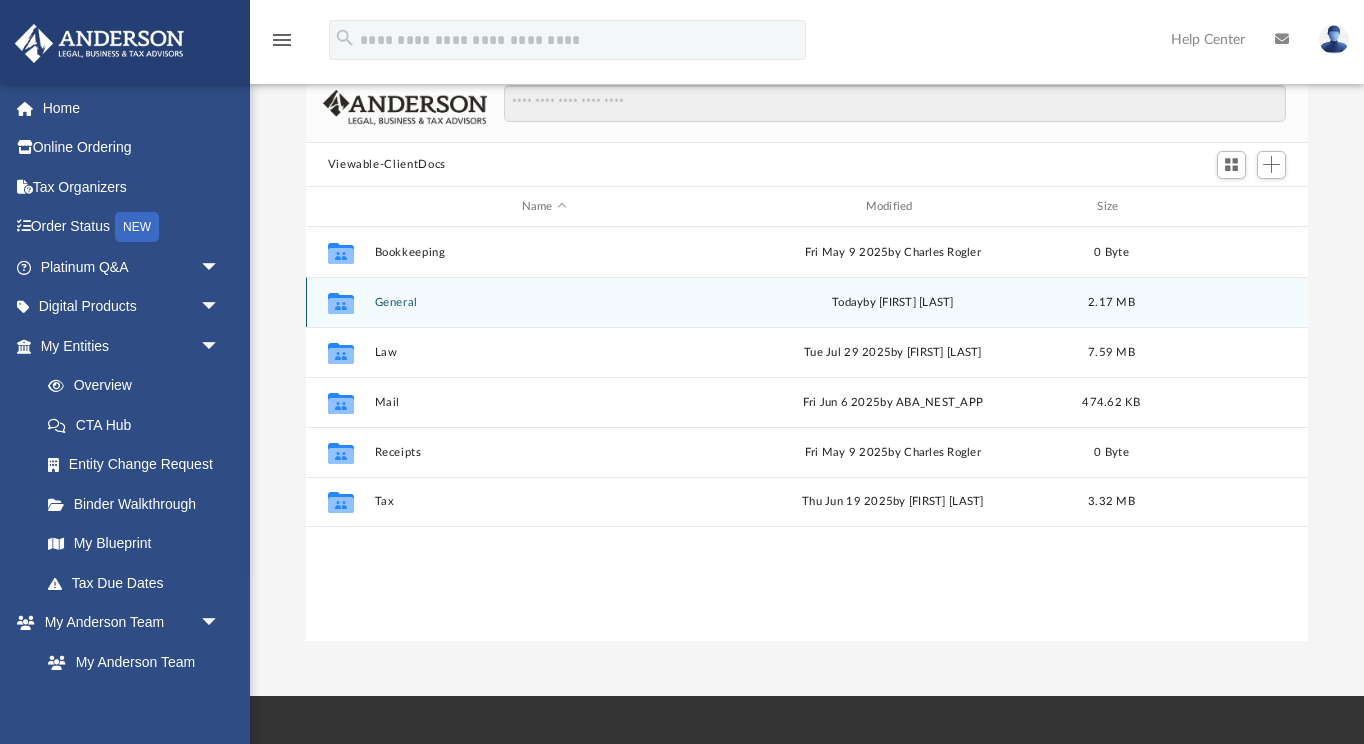 click on "General" at bounding box center (544, 302) 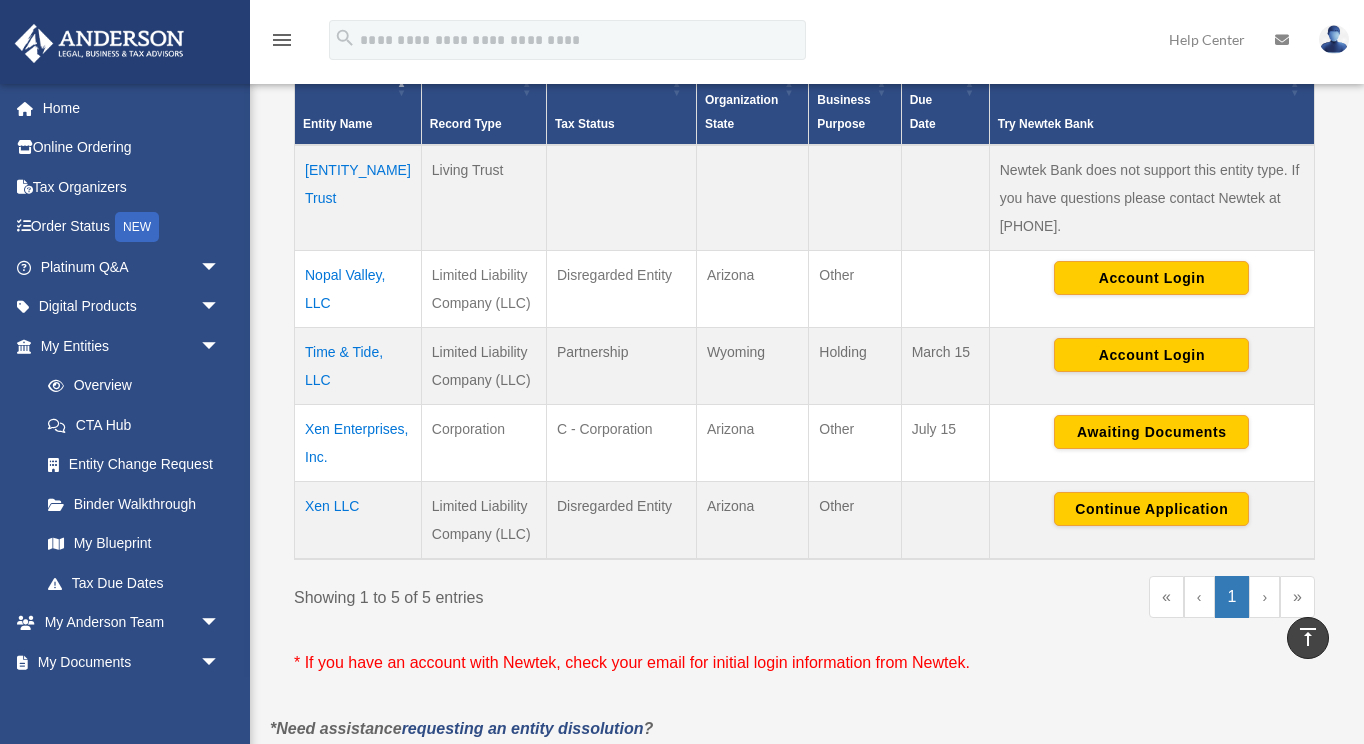 scroll, scrollTop: 518, scrollLeft: 0, axis: vertical 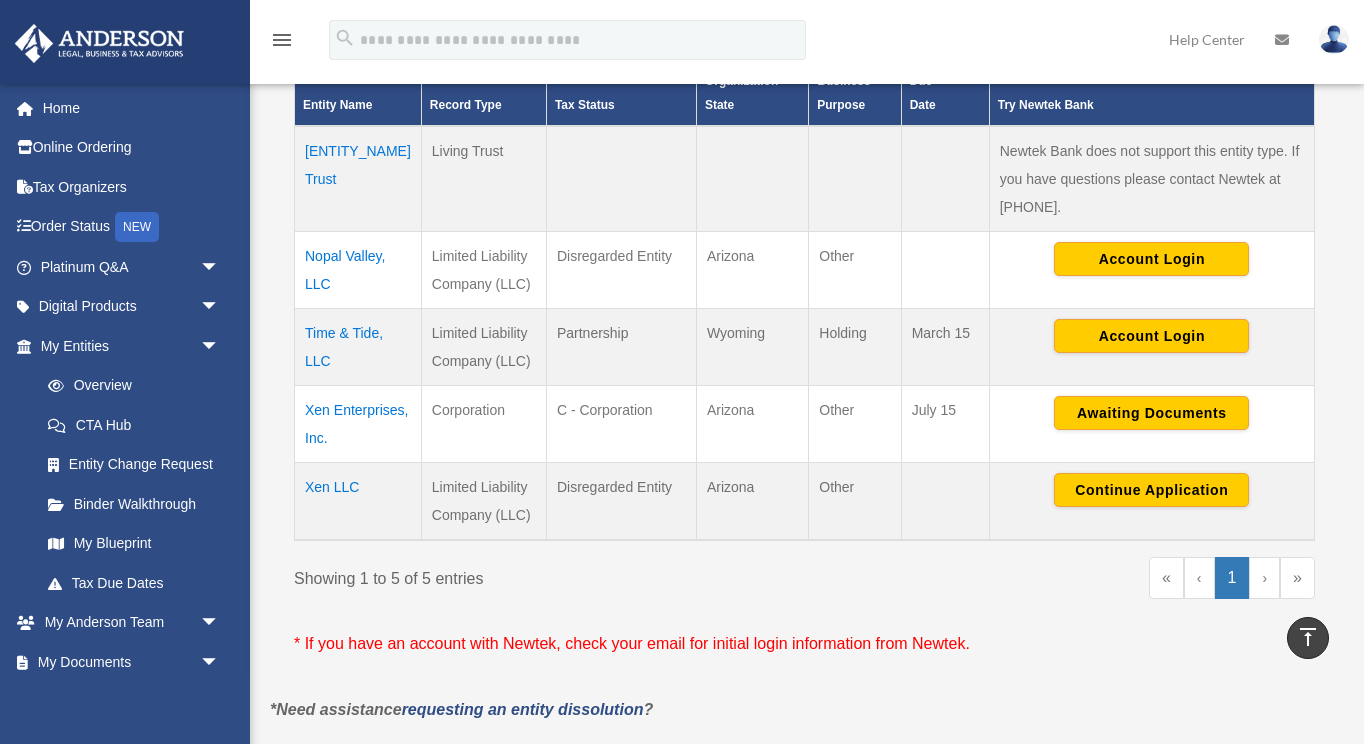 click on "Xen Enterprises, Inc." at bounding box center (358, 423) 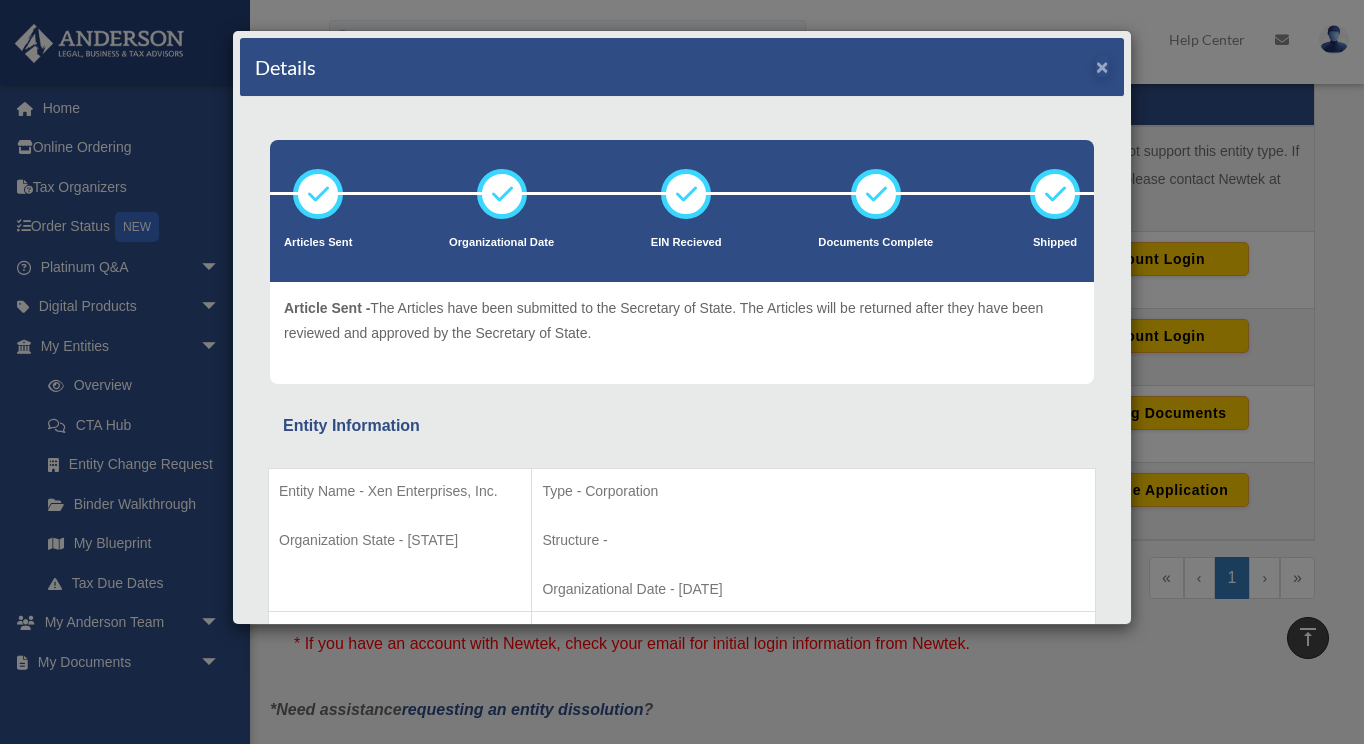 click on "×" at bounding box center [1102, 66] 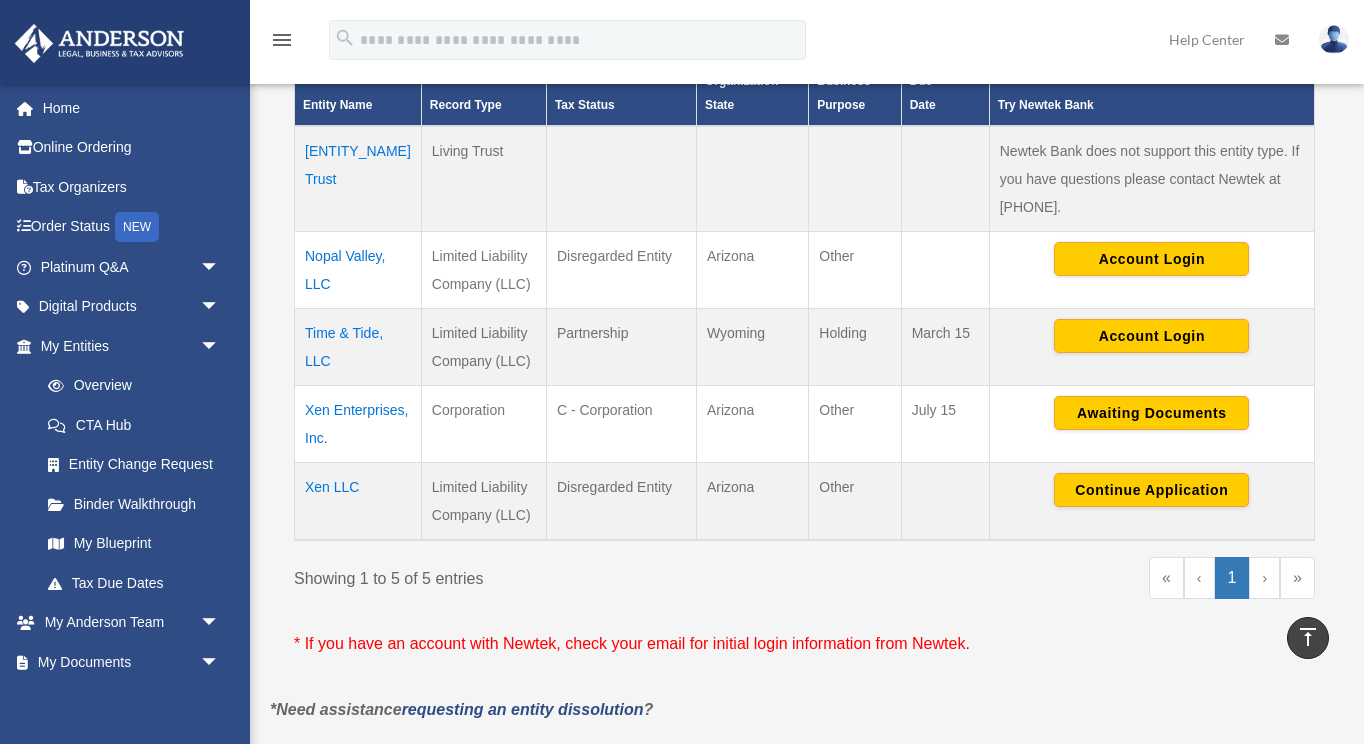 click on "Nopal Valley, LLC" at bounding box center [358, 269] 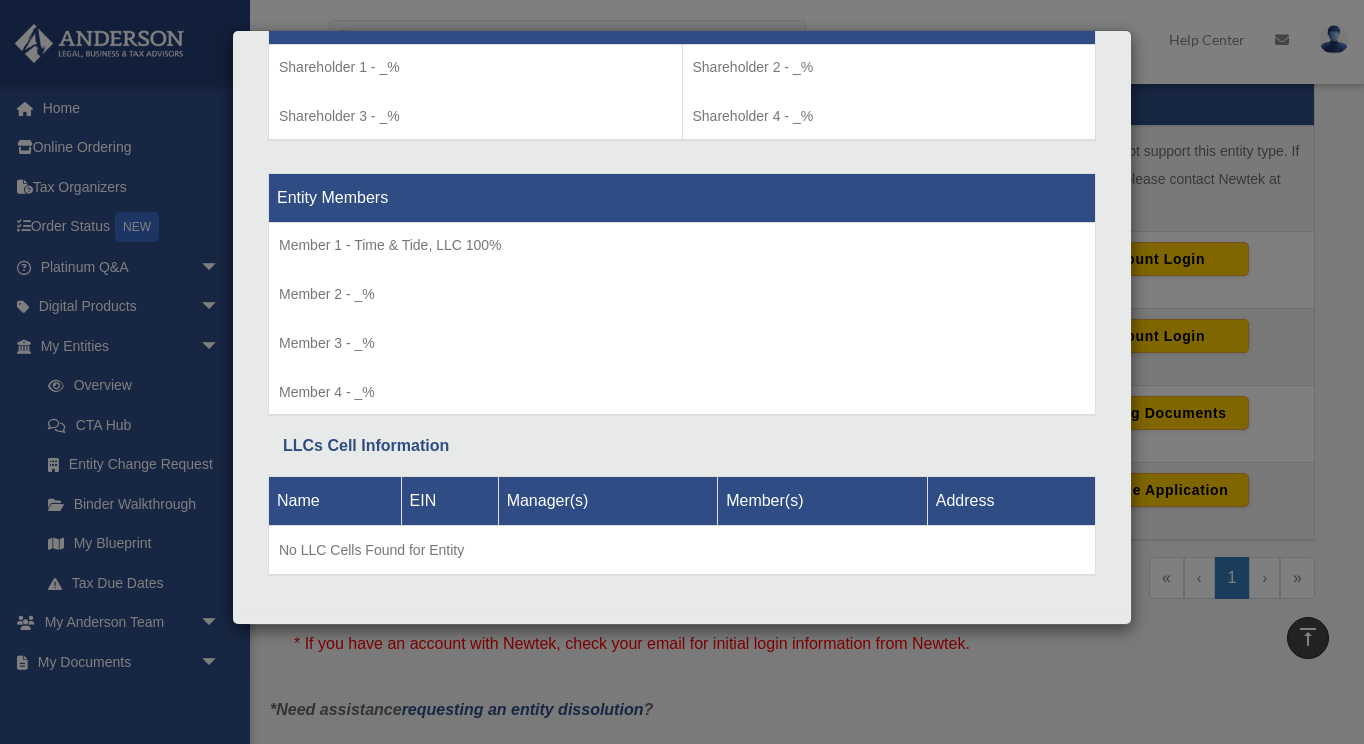 scroll, scrollTop: 1755, scrollLeft: 0, axis: vertical 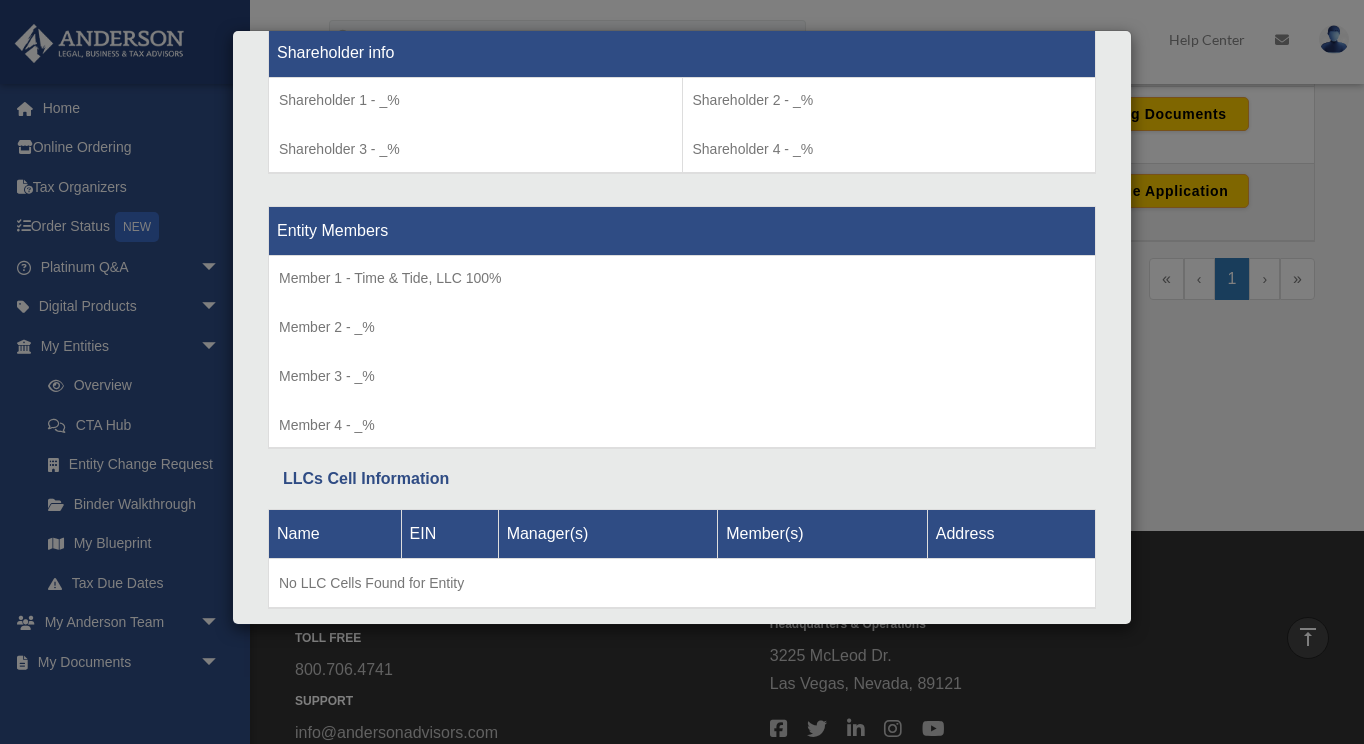click on "Details
×
Articles Sent
Organizational Date" at bounding box center (682, 372) 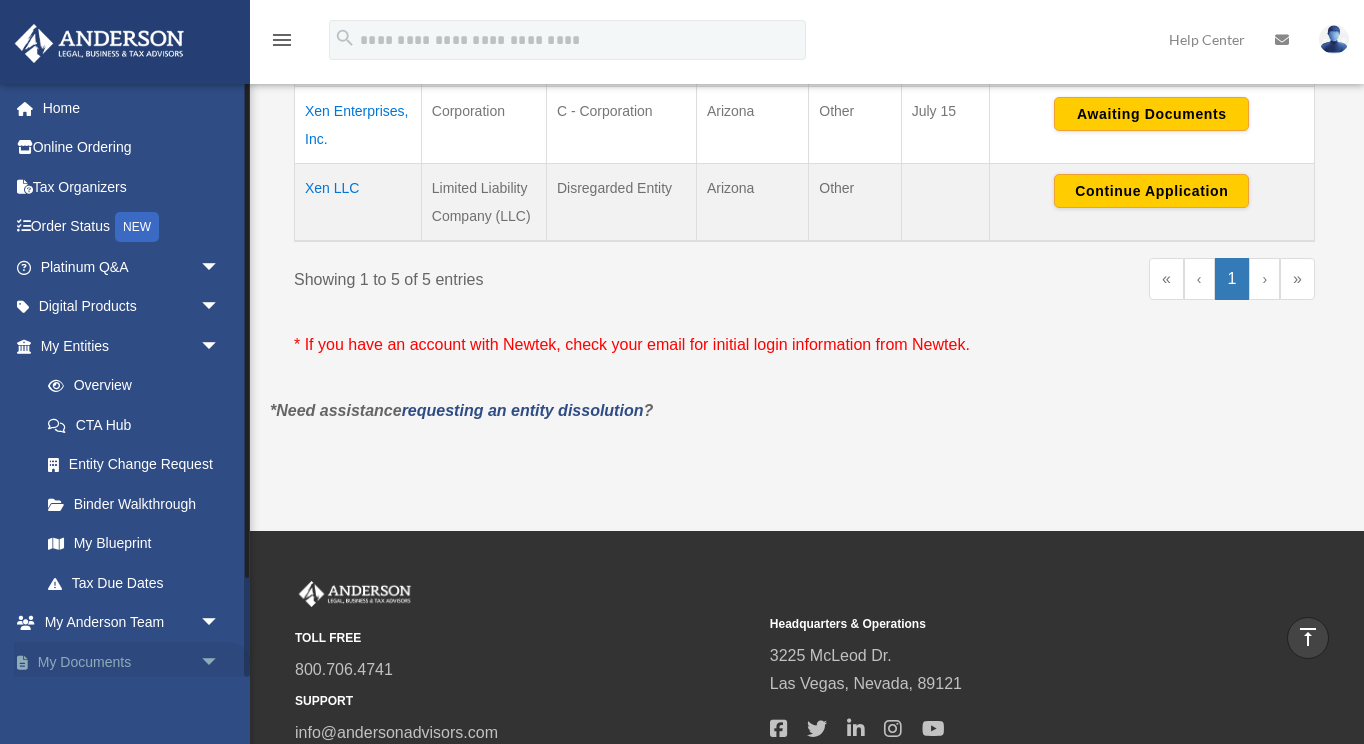 click on "My Documents arrow_drop_down" at bounding box center [132, 662] 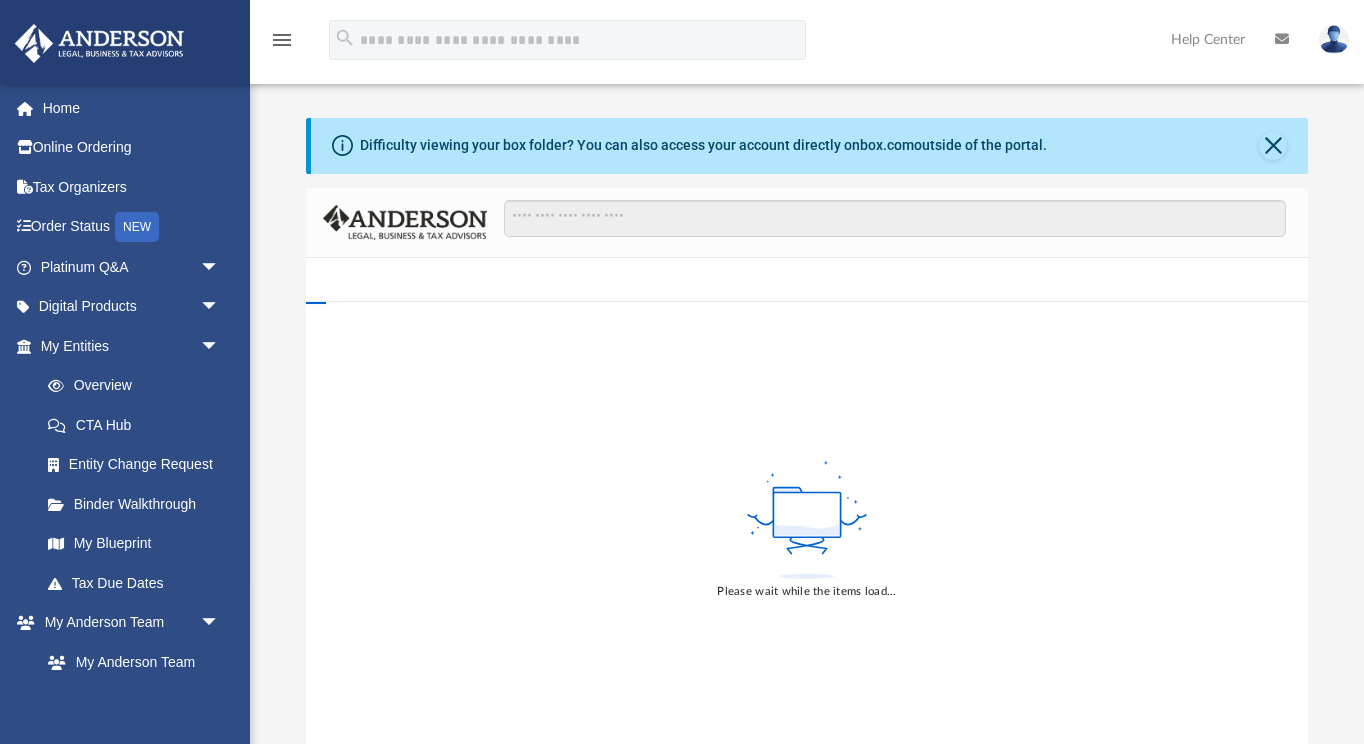 scroll, scrollTop: 0, scrollLeft: 0, axis: both 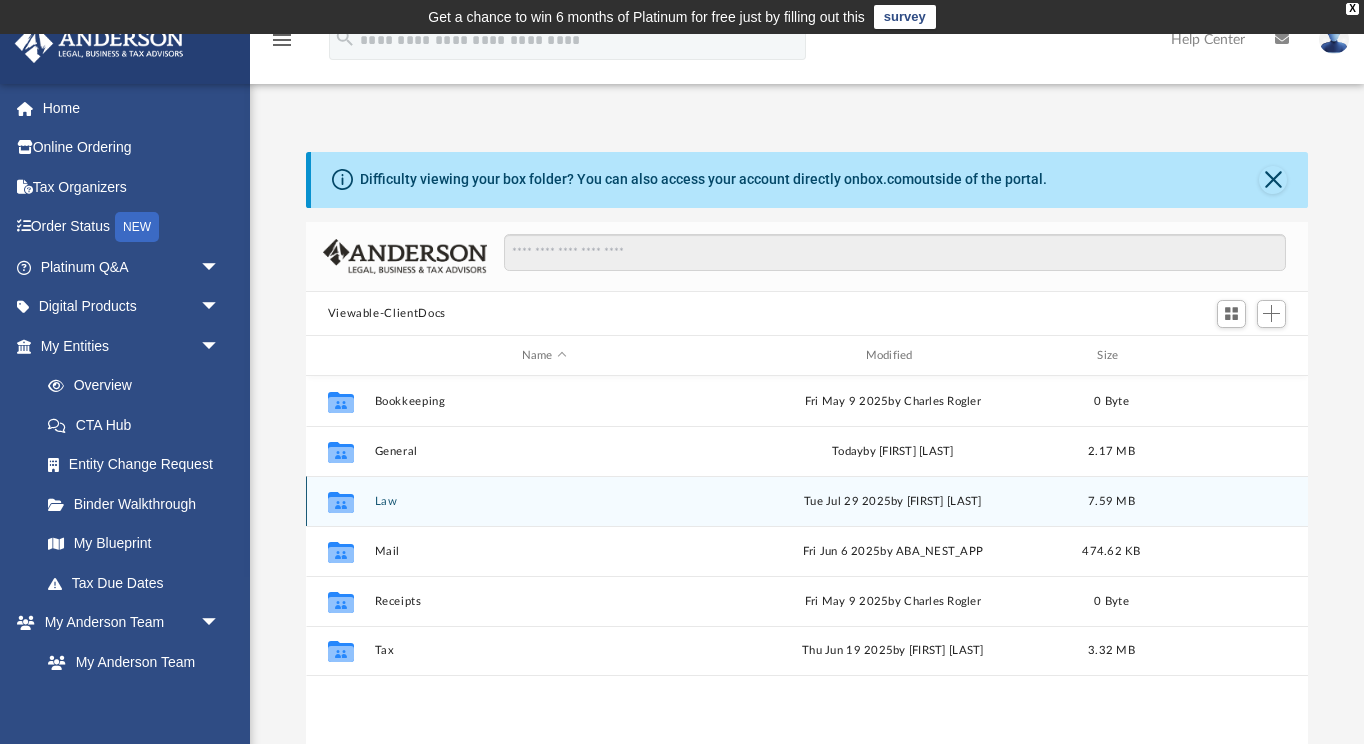 click on "Law" at bounding box center (544, 501) 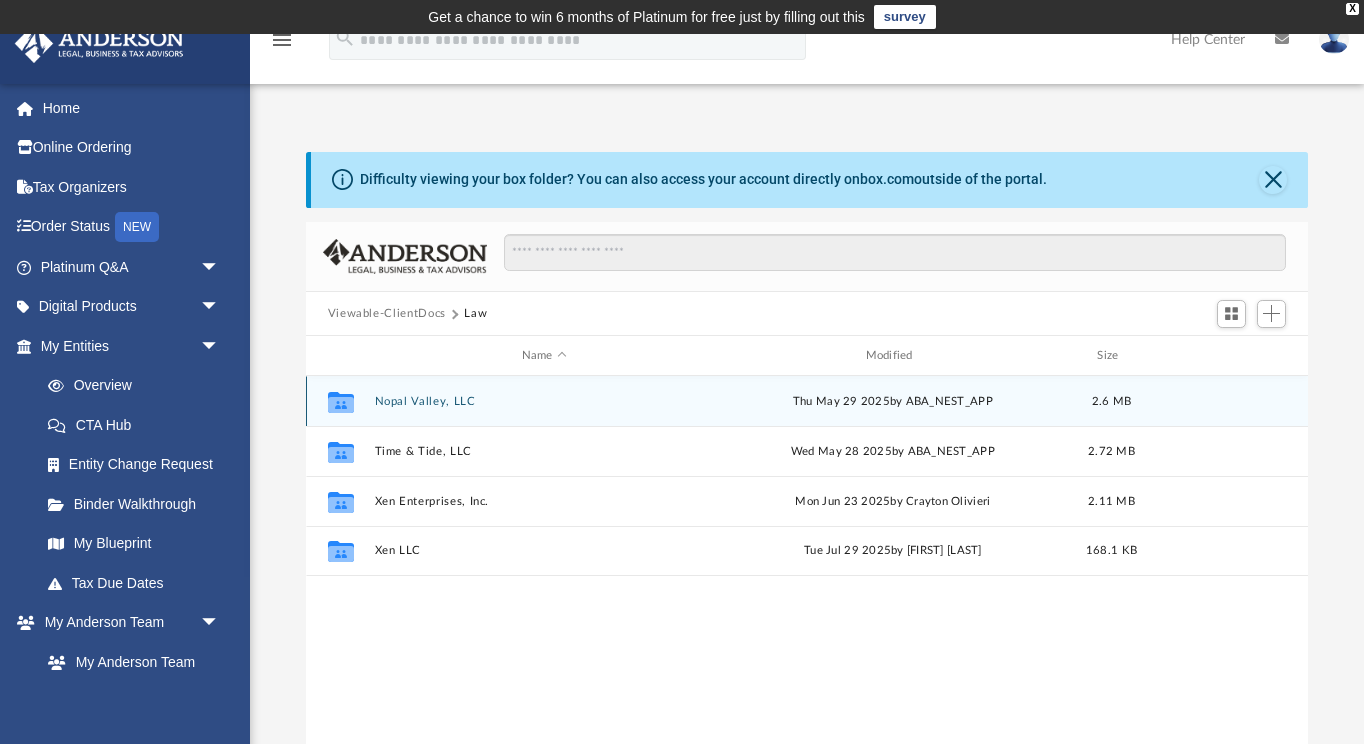 click on "Nopal Valley, LLC" at bounding box center (544, 401) 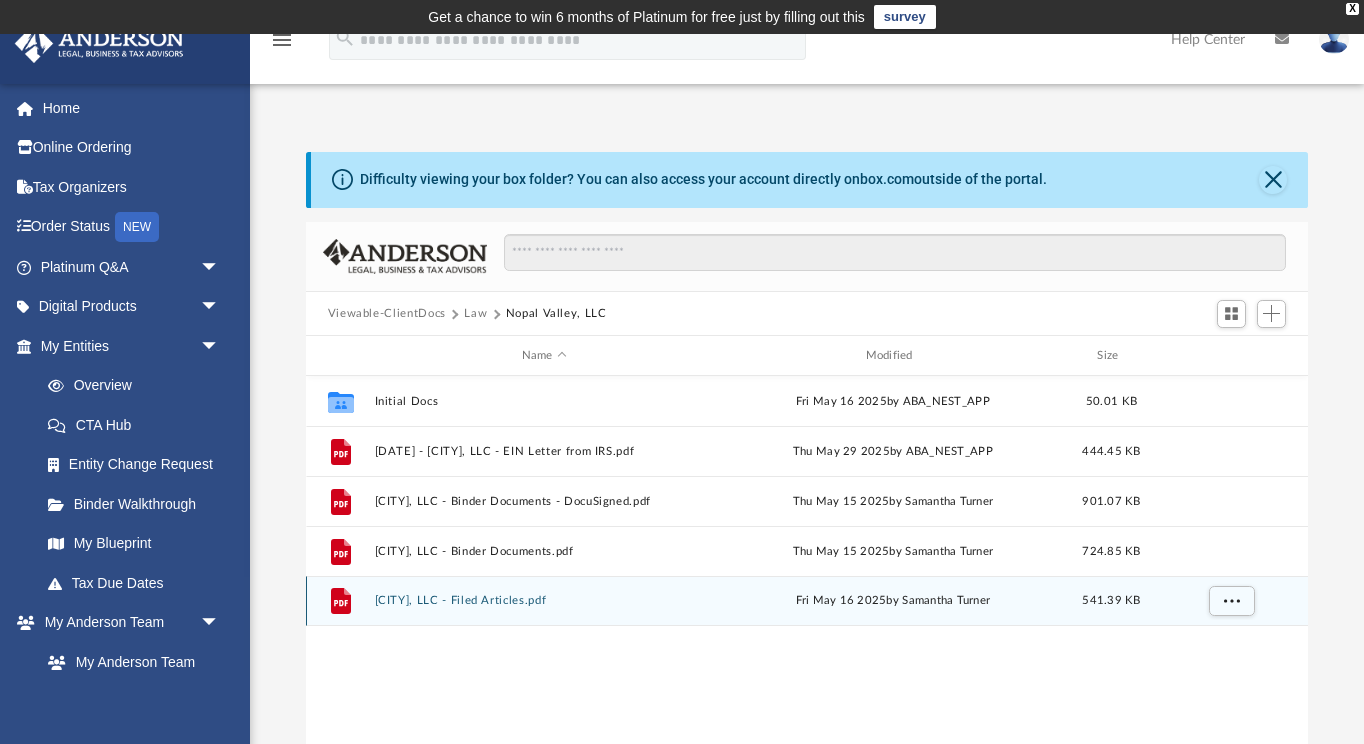 click on "Nopal Valley, LLC - Filed Articles.pdf" at bounding box center [544, 600] 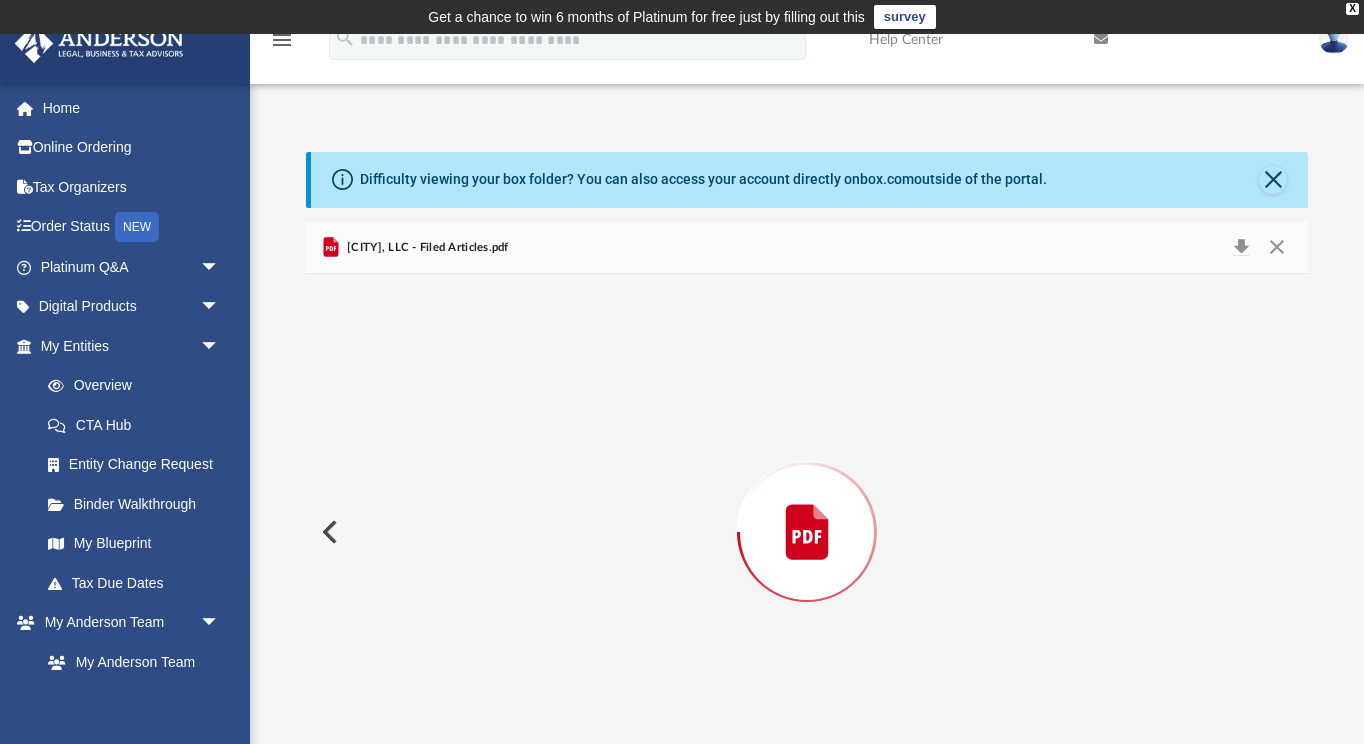 scroll, scrollTop: 46, scrollLeft: 0, axis: vertical 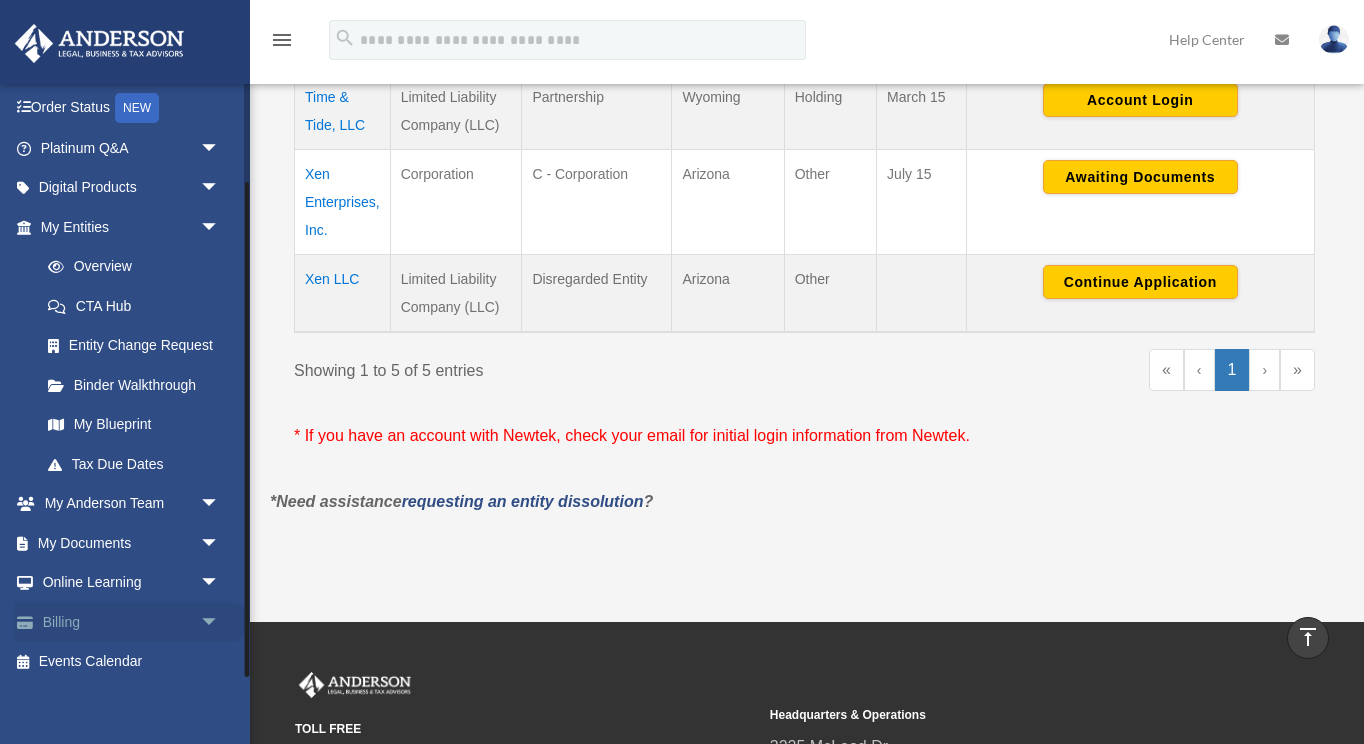click on "arrow_drop_down" at bounding box center [220, 622] 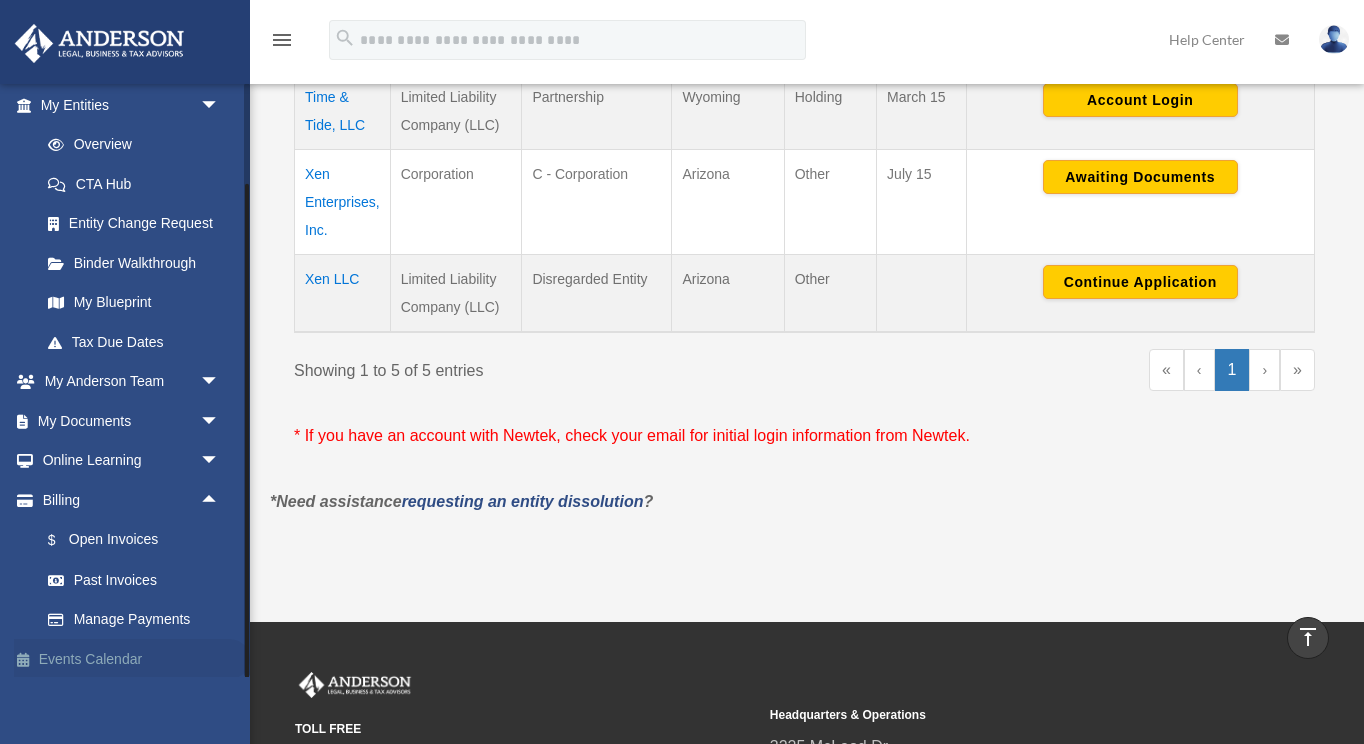 scroll, scrollTop: 237, scrollLeft: 0, axis: vertical 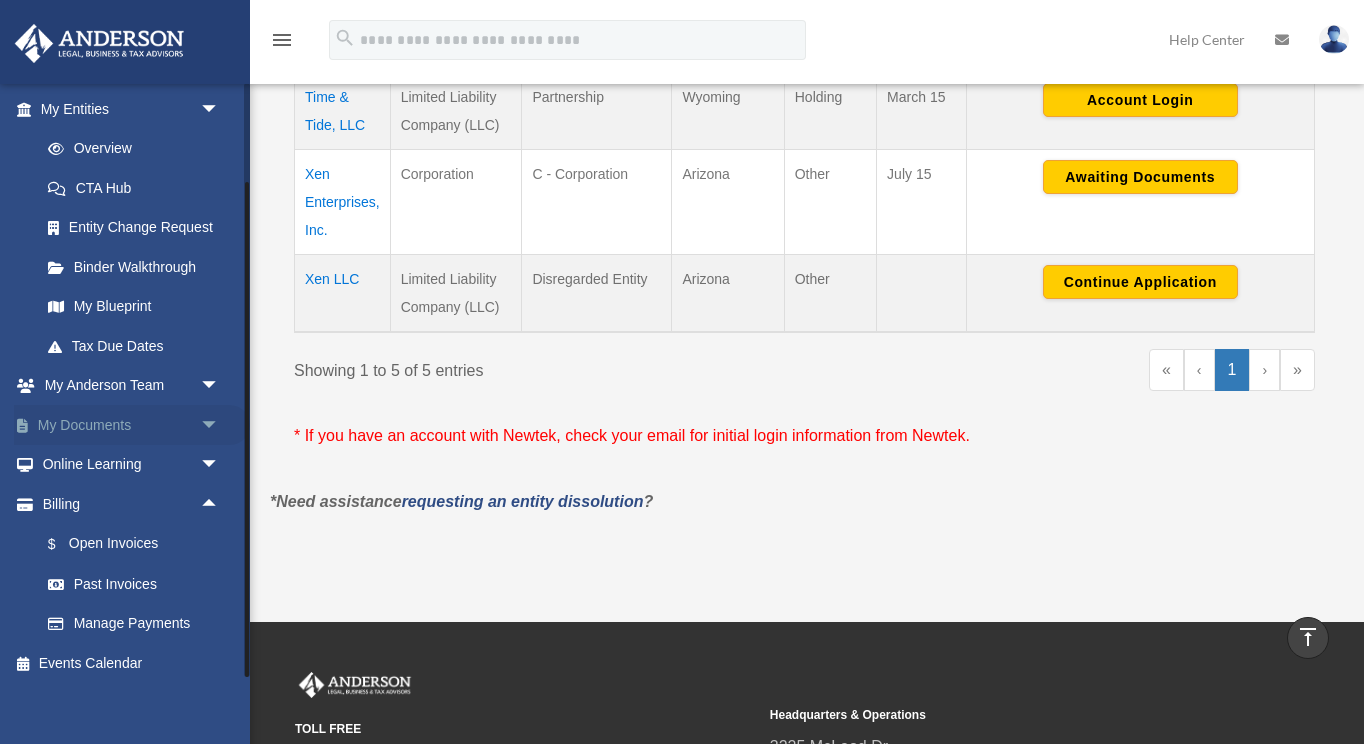 click on "arrow_drop_down" at bounding box center [220, 425] 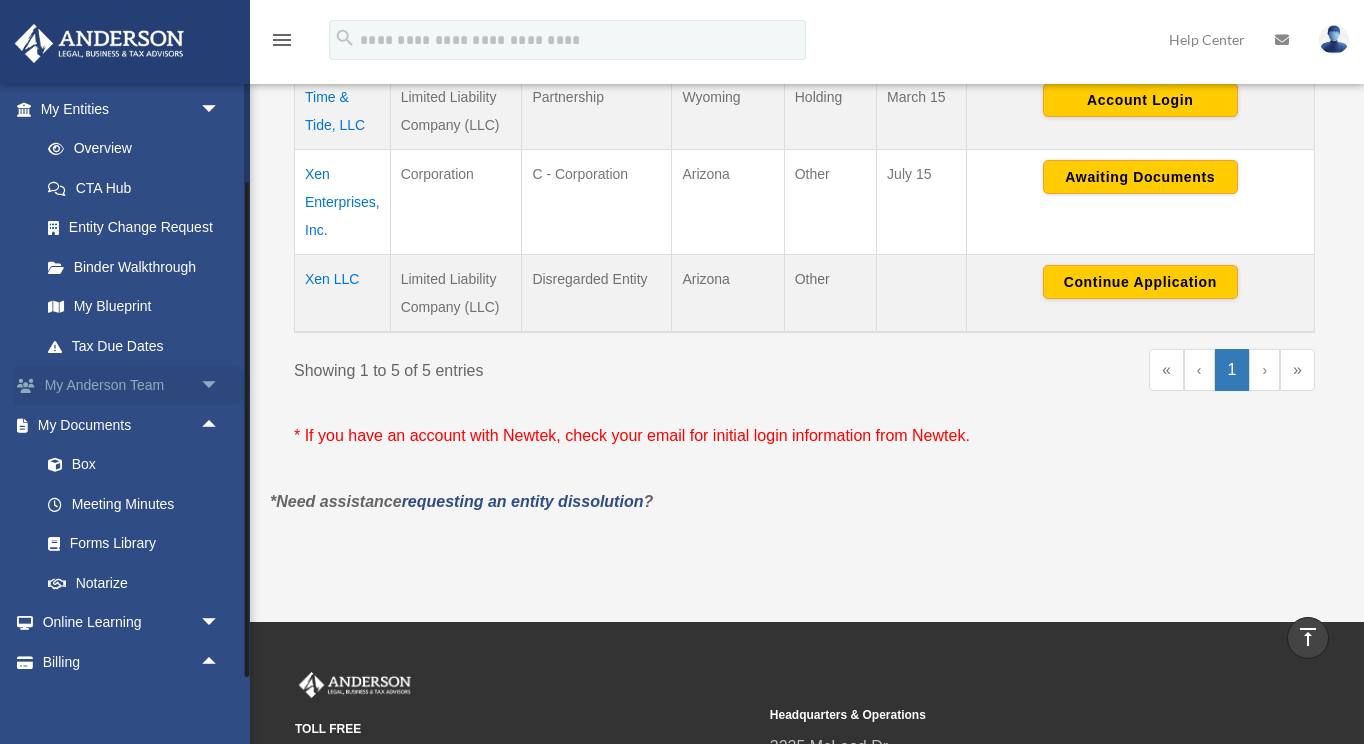click on "arrow_drop_down" at bounding box center [220, 386] 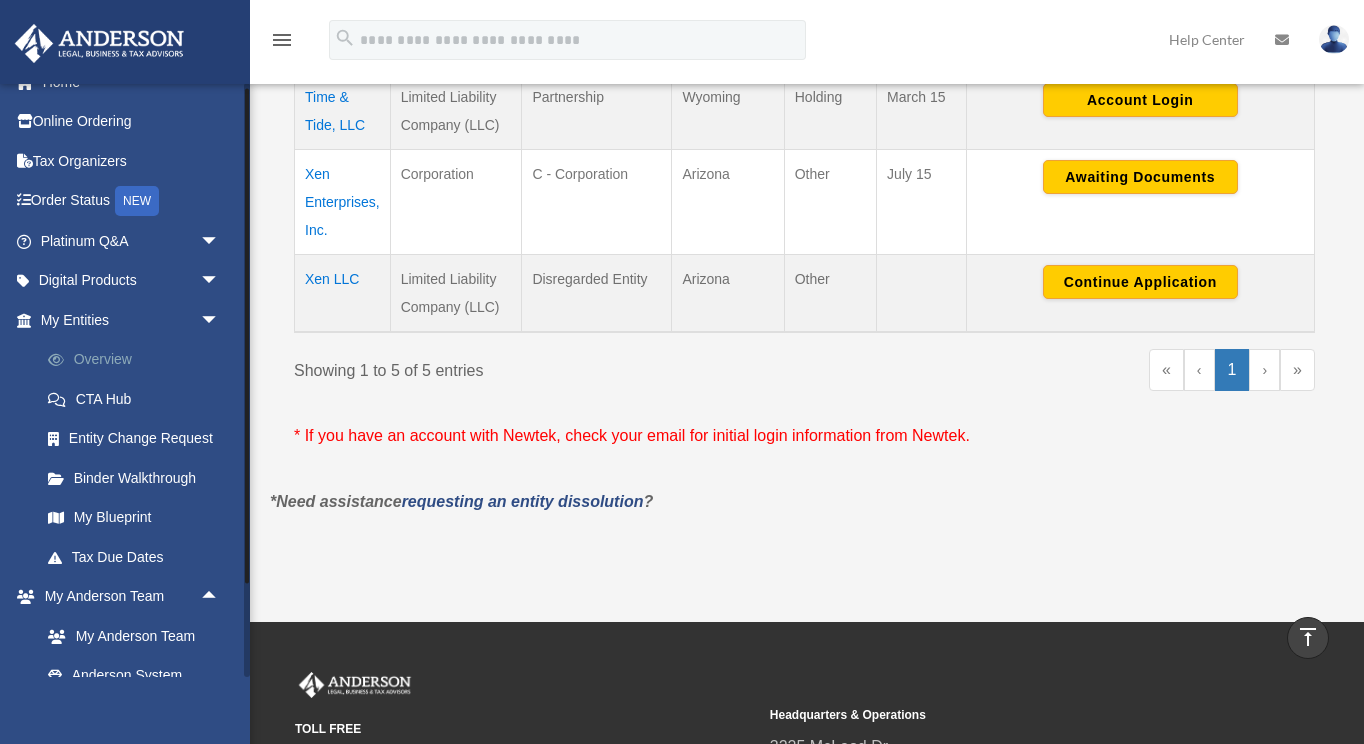scroll, scrollTop: 22, scrollLeft: 0, axis: vertical 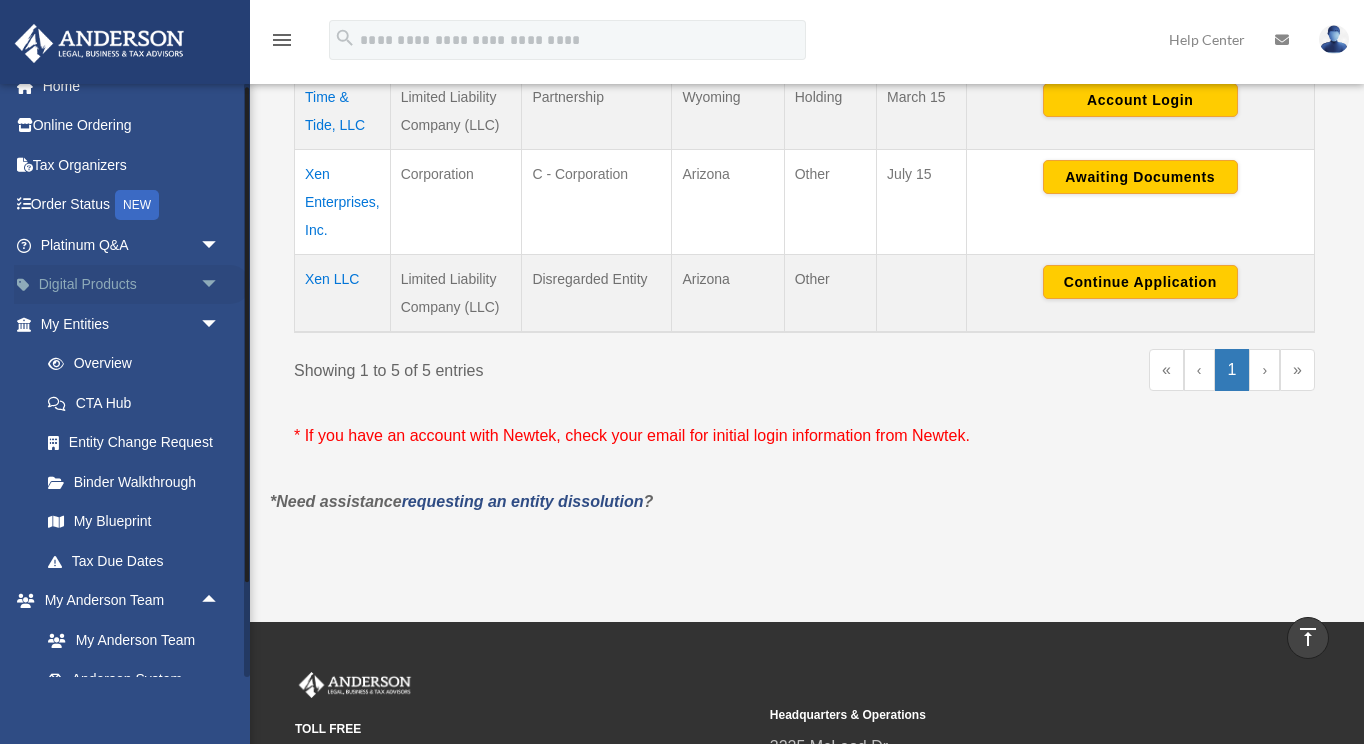 click on "arrow_drop_down" at bounding box center (220, 285) 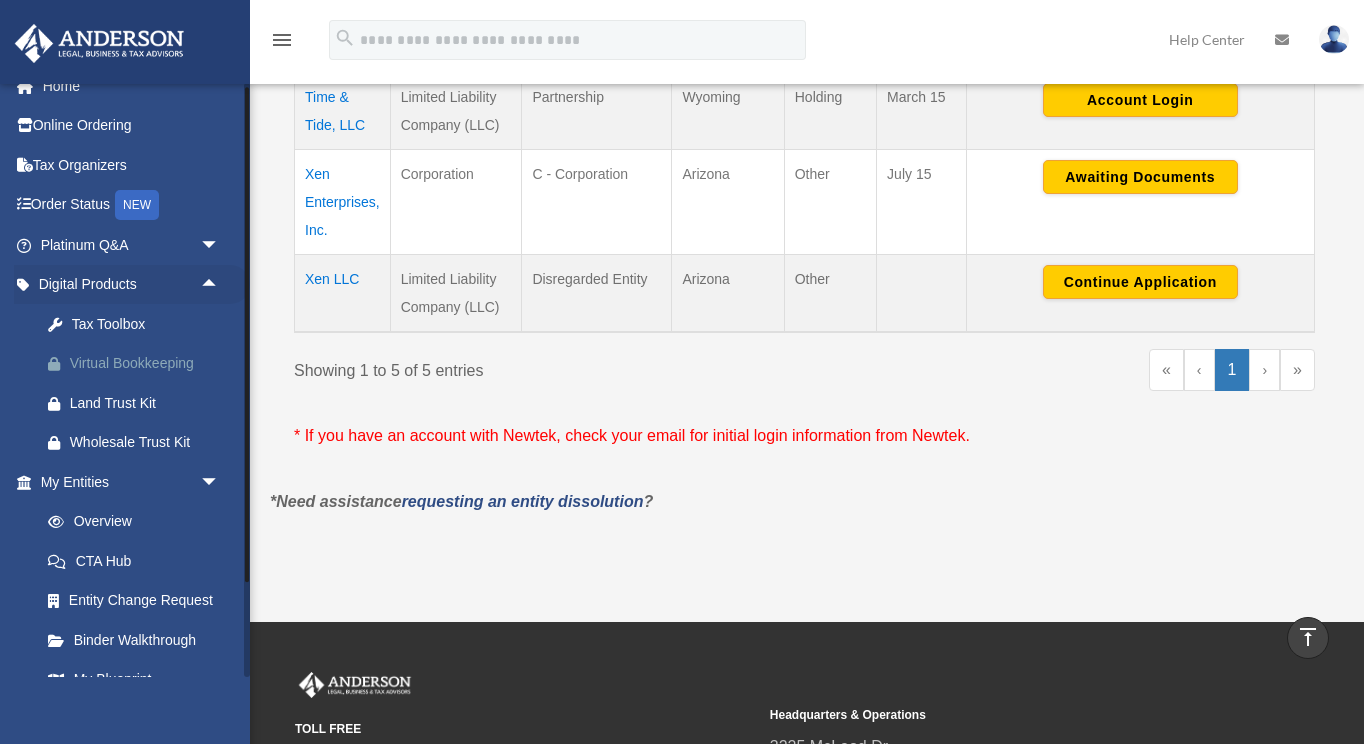 click on "Virtual Bookkeeping" at bounding box center [147, 363] 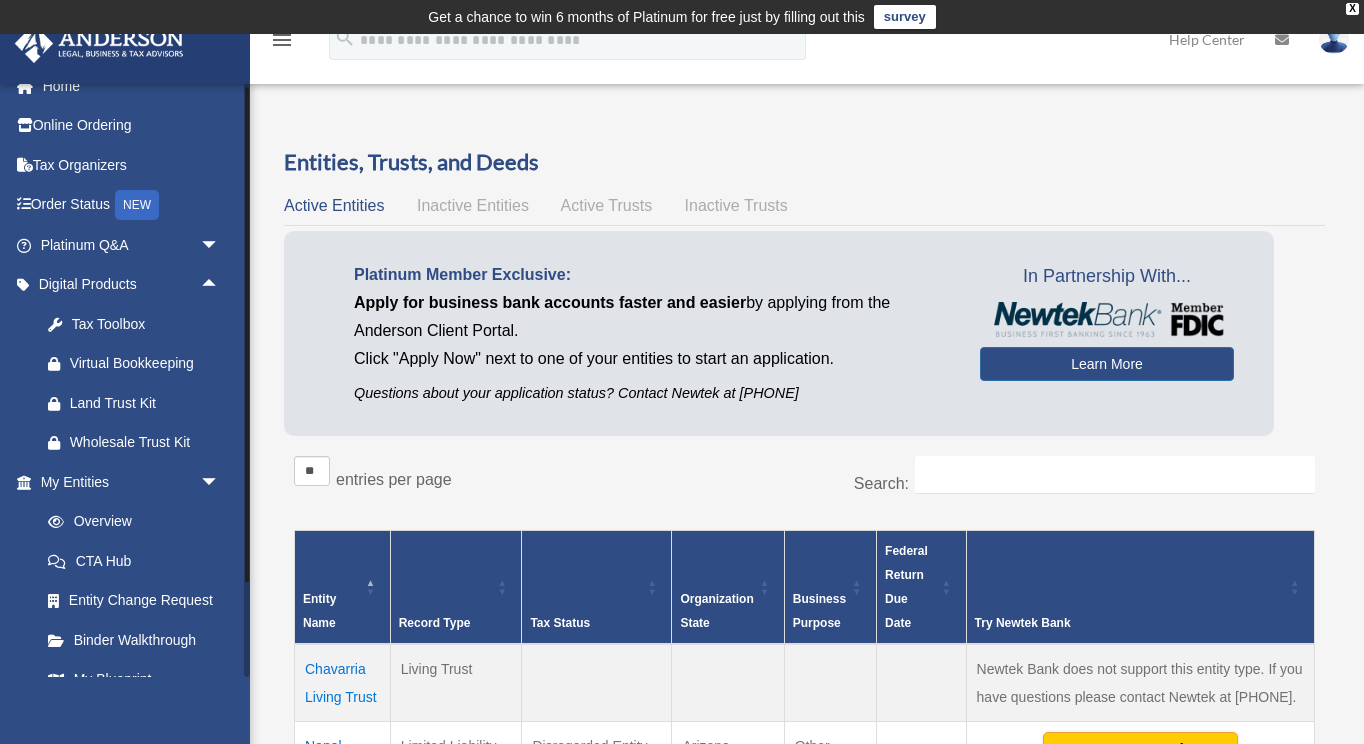 scroll, scrollTop: 0, scrollLeft: 0, axis: both 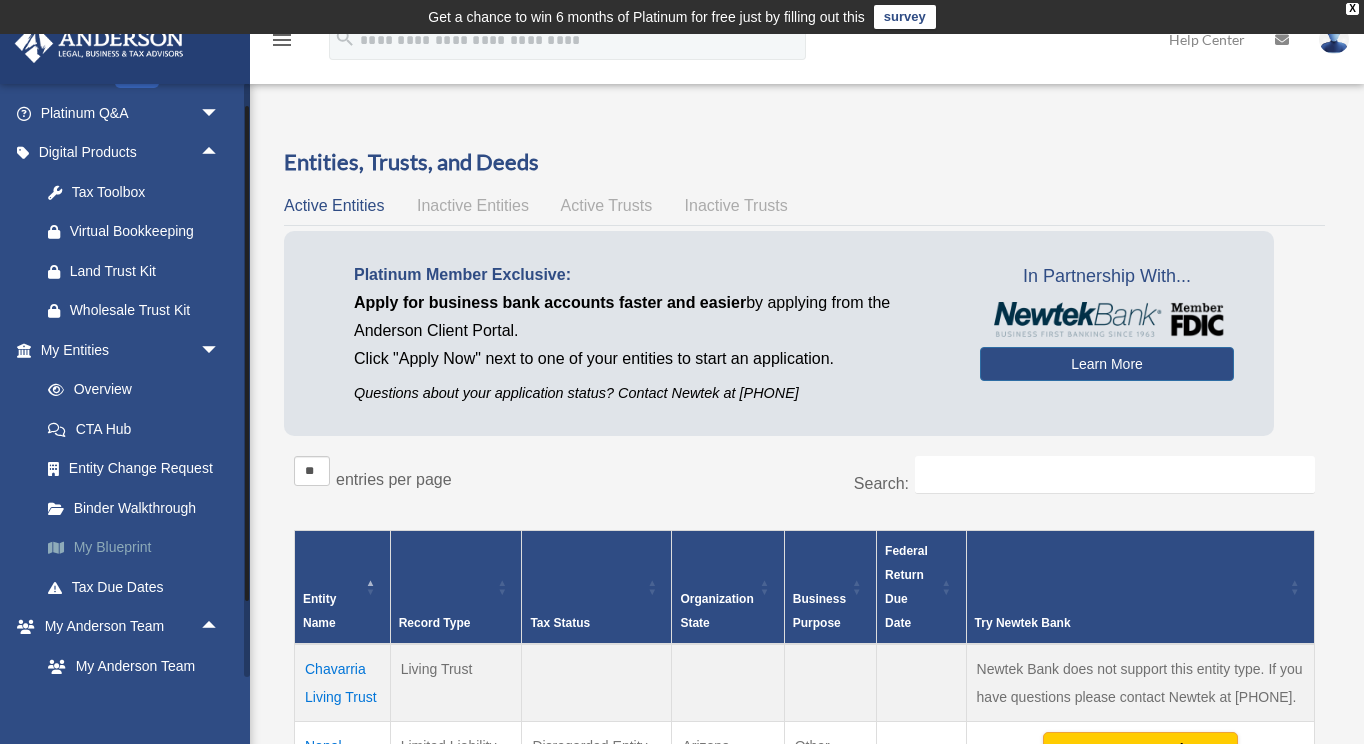 click on "My Blueprint" at bounding box center (139, 548) 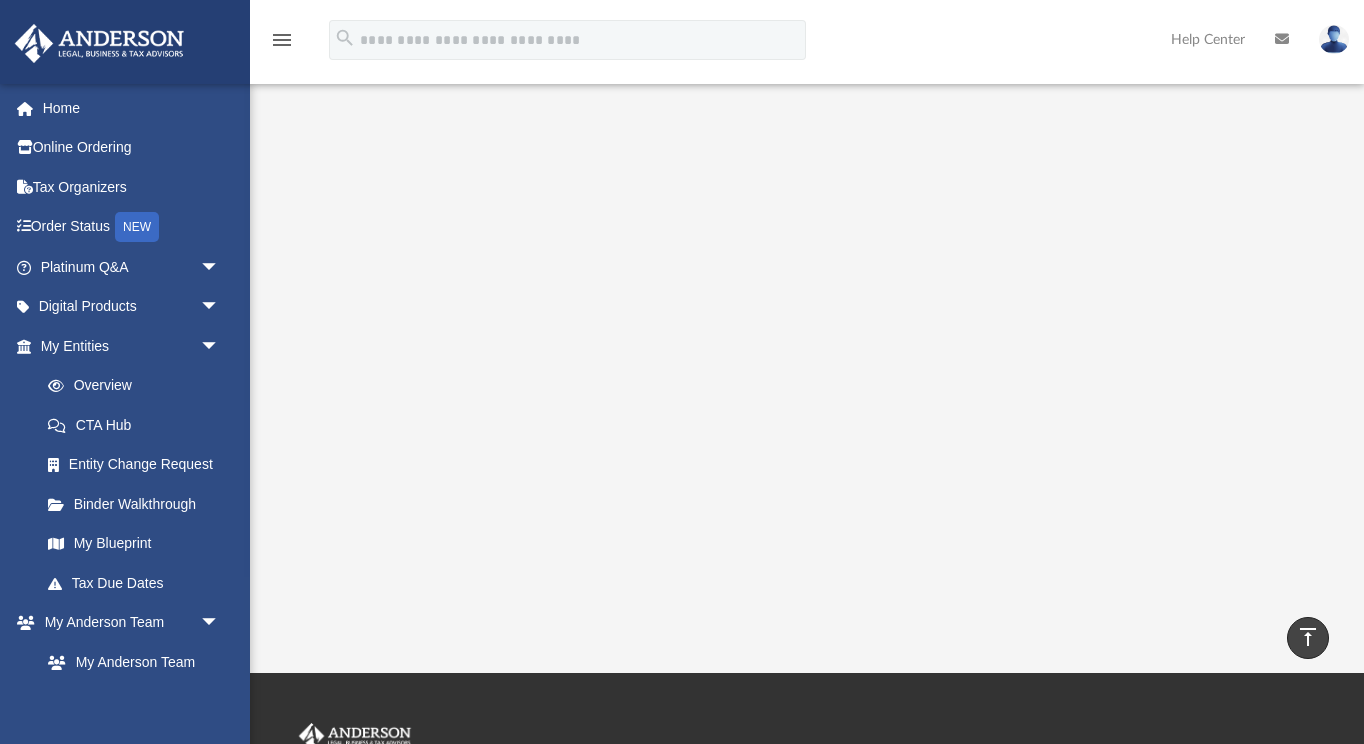 scroll, scrollTop: 333, scrollLeft: 0, axis: vertical 